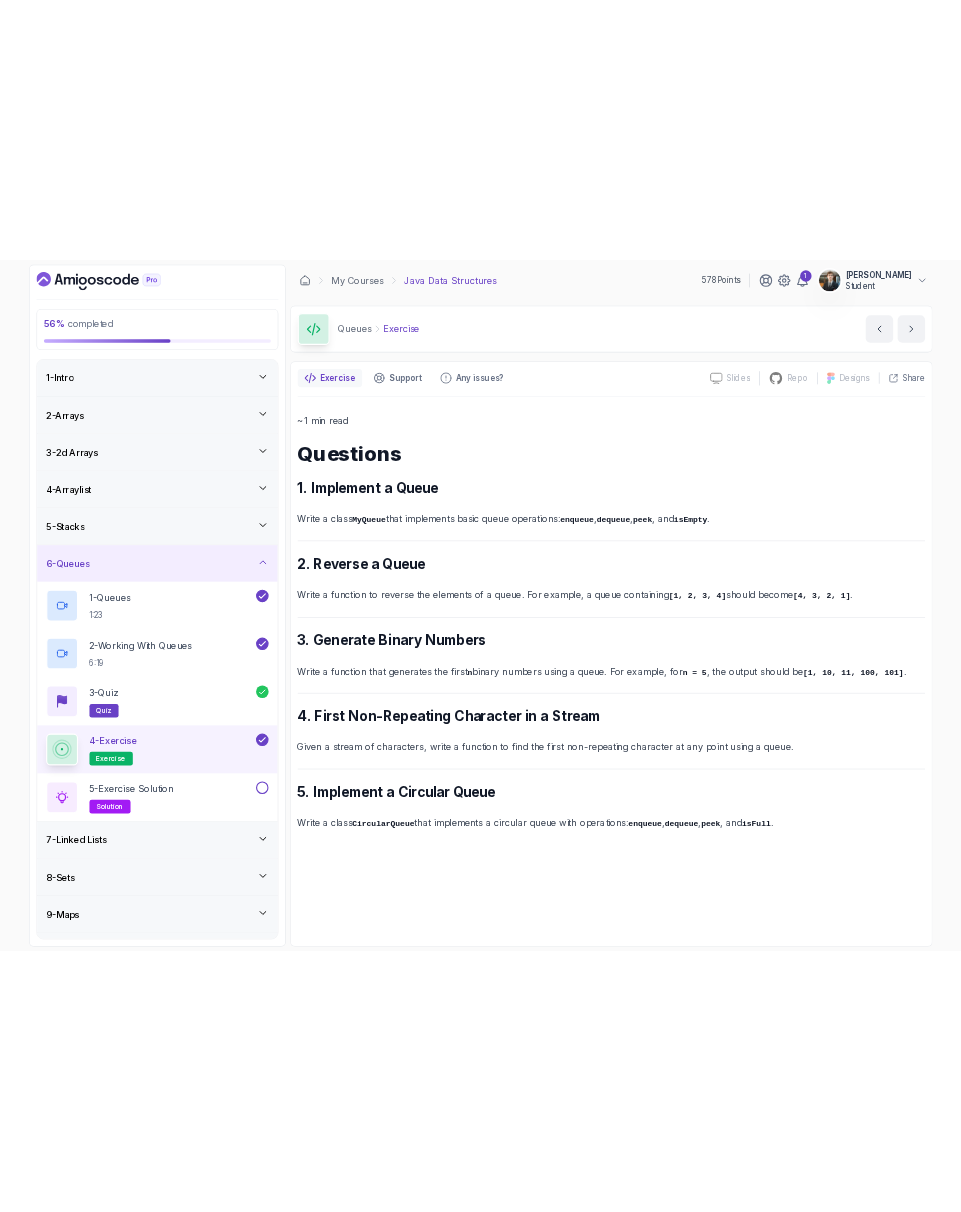 scroll, scrollTop: 0, scrollLeft: 0, axis: both 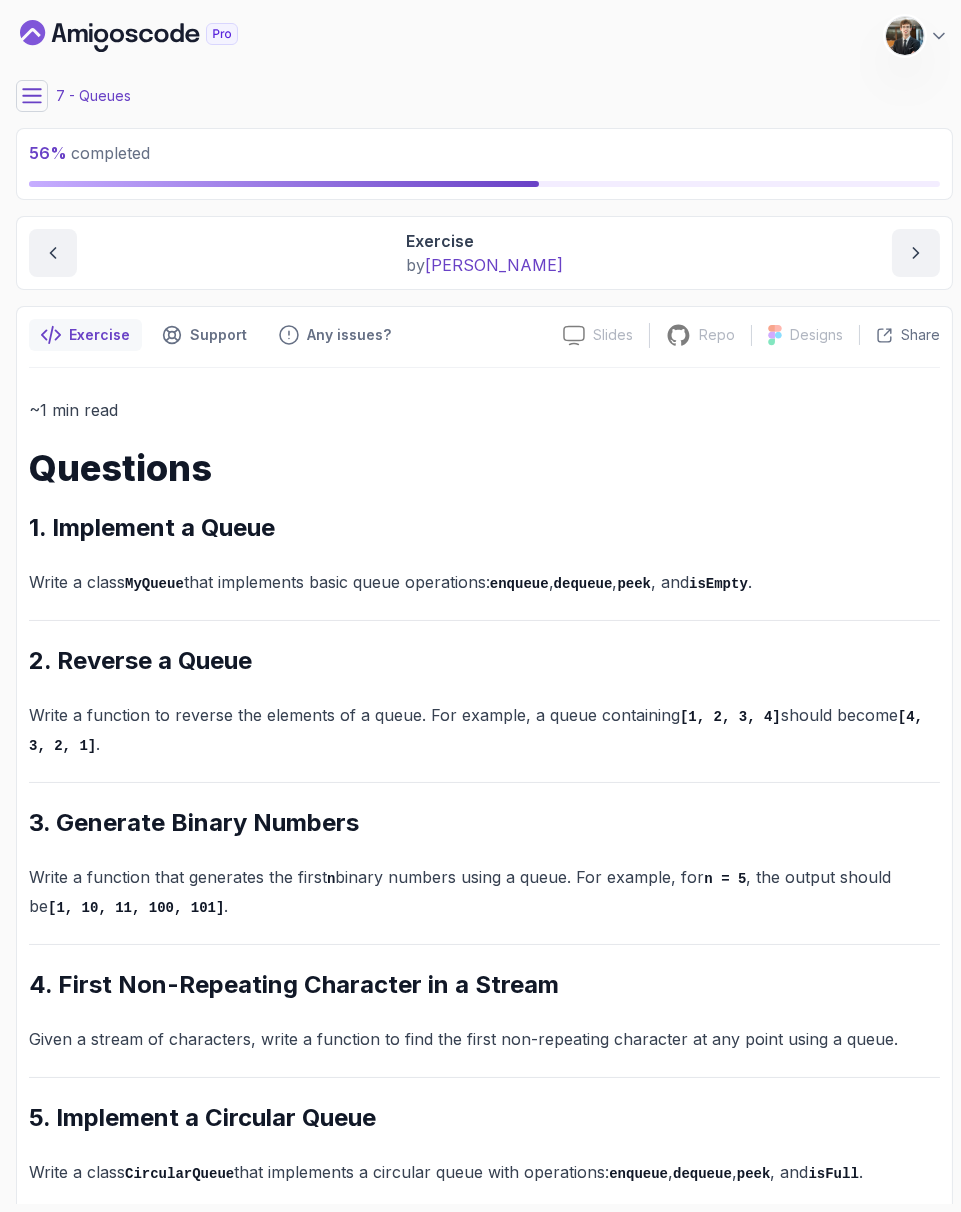 click on "~1 min read Questions
1. Implement a Queue
Write a class  MyQueue  that implements basic queue operations:  enqueue ,  dequeue ,  peek , and  isEmpty .
2. Reverse a Queue
Write a function to reverse the elements of a queue. For example, a queue containing  [1, 2, 3, 4]  should become  [4, 3, 2, 1] .
3. Generate Binary Numbers
Write a function that generates the first  n  binary numbers using a queue. For example, for  n = 5 , the output should be  [1, 10, 11, 100, 101] .
4. First Non-Repeating Character in a Stream
Given a stream of characters, write a function to find the first non-repeating character at any point using a queue.
5. Implement a Circular Queue
Write a class  CircularQueue  that implements a circular queue with operations:  enqueue ,  dequeue ,  peek , and  isFull ." at bounding box center [484, 791] 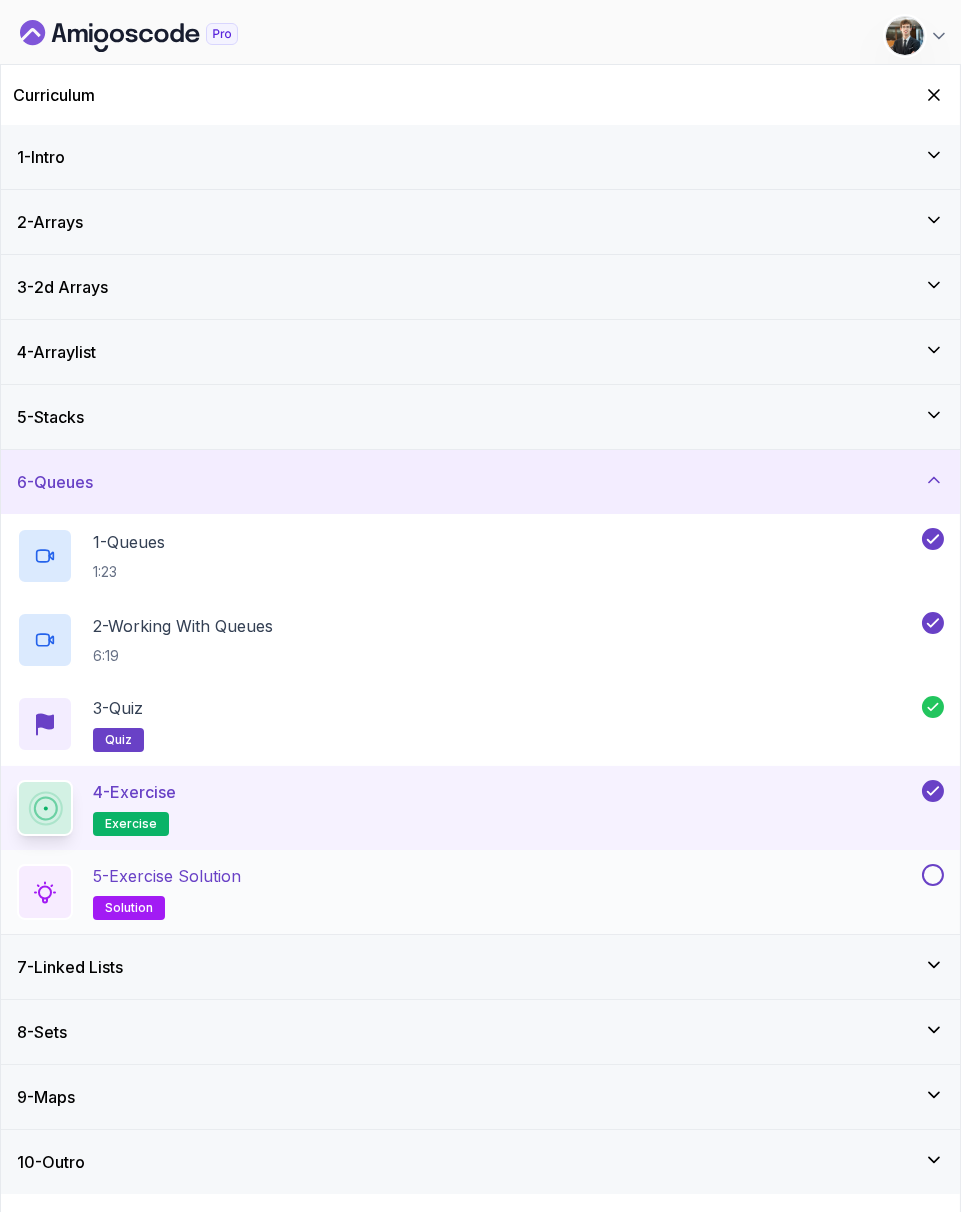 click on "5  -  Exercise Solution solution" at bounding box center (480, 892) 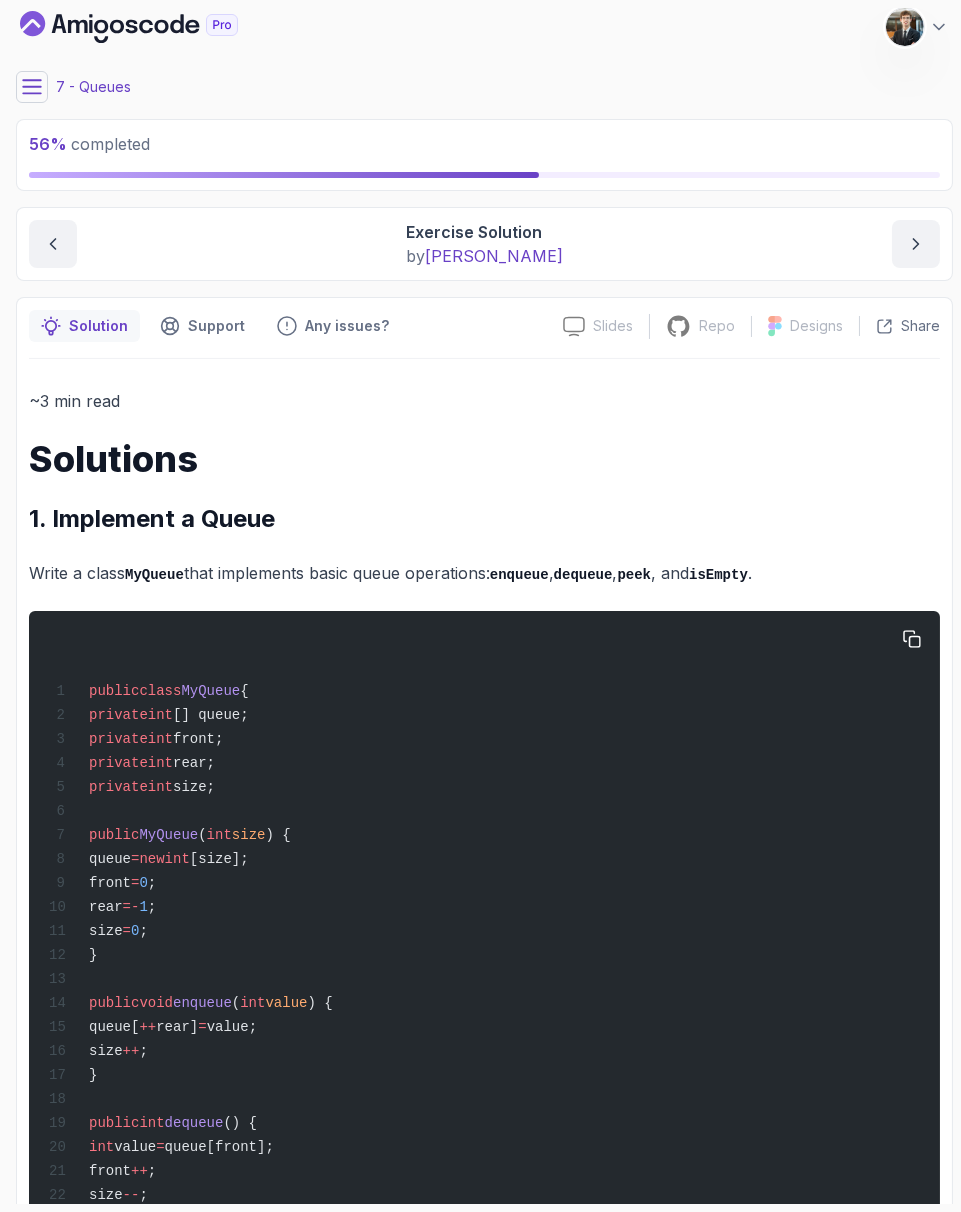 scroll, scrollTop: 0, scrollLeft: 0, axis: both 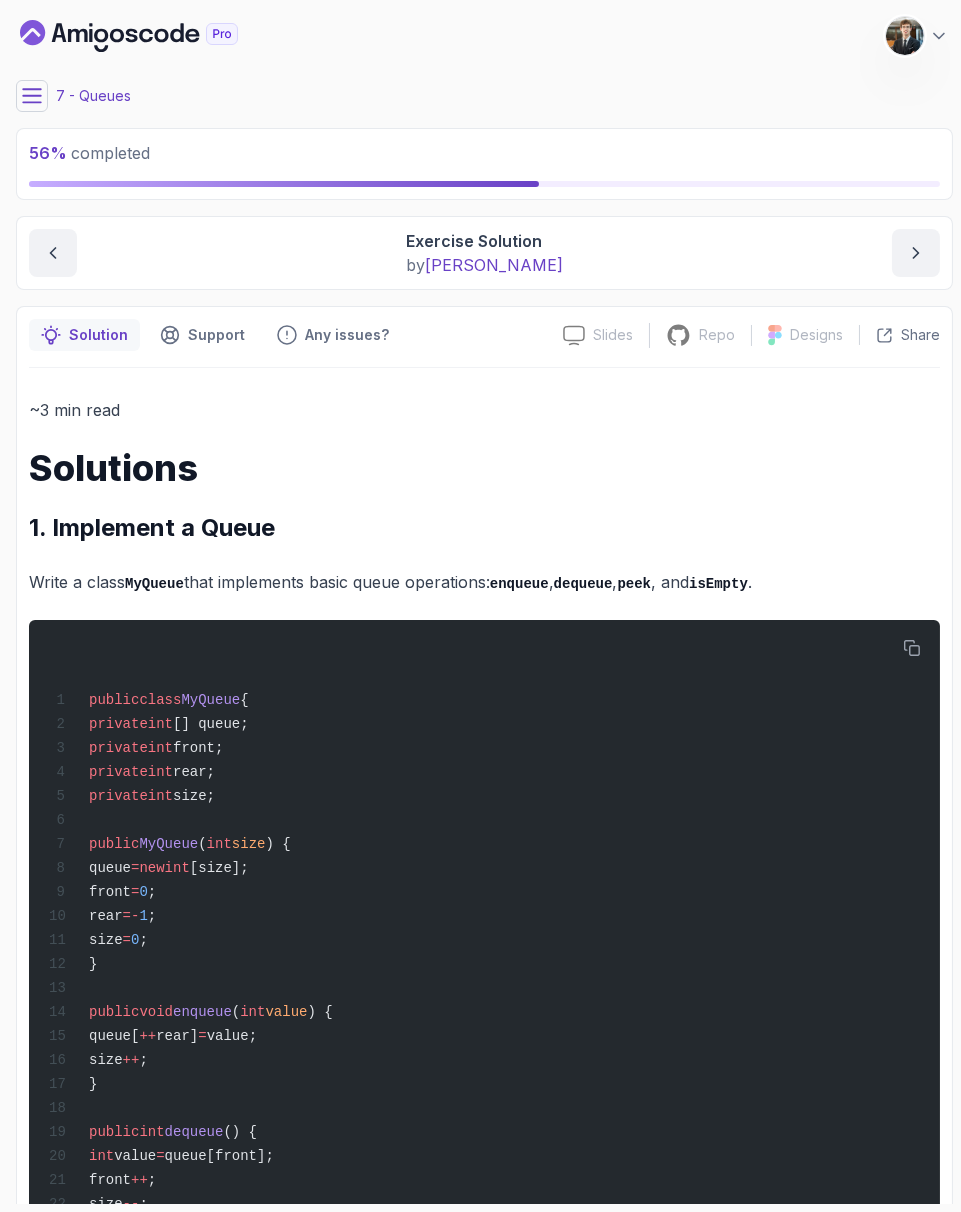 click 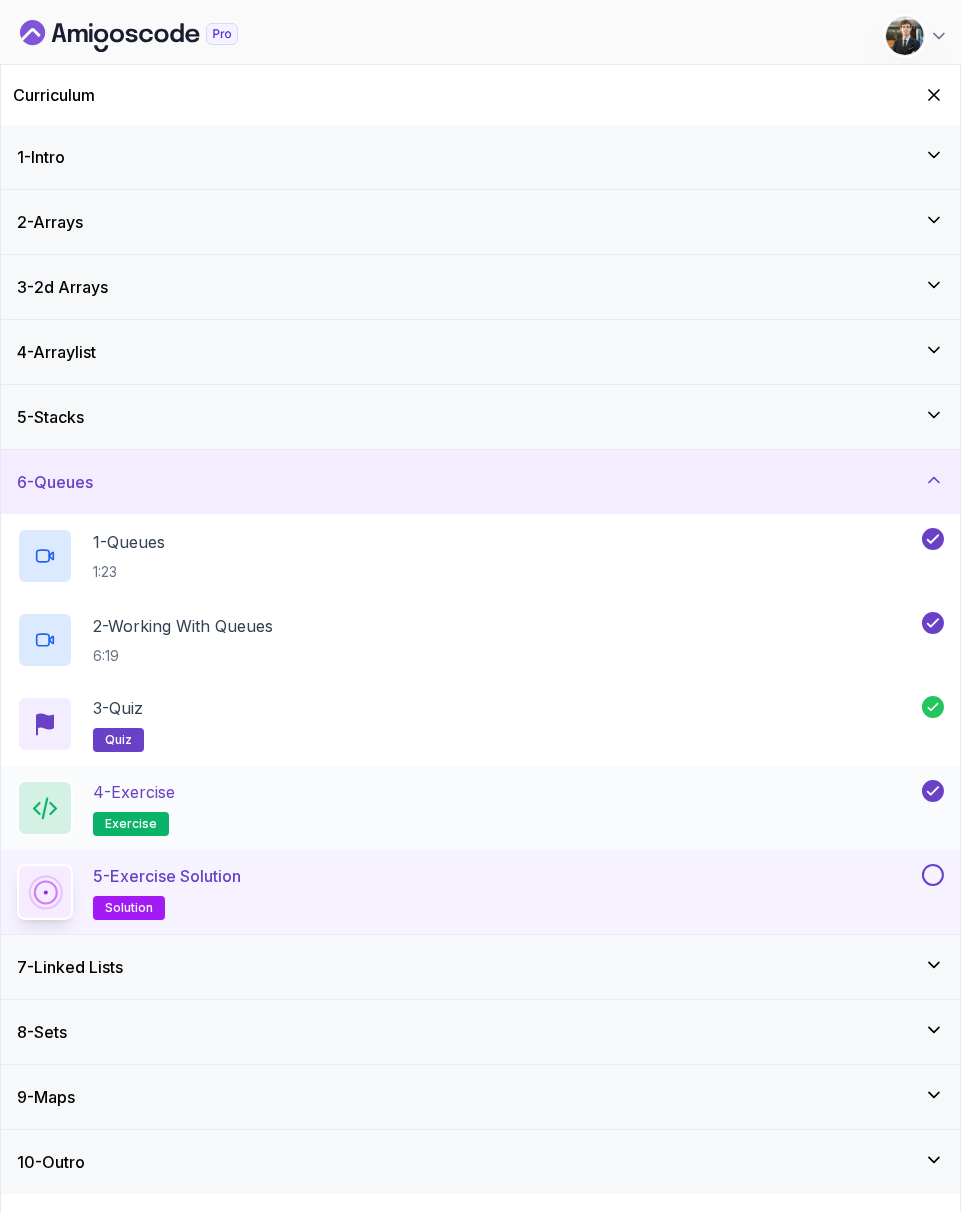 click on "4  -  Exercise" at bounding box center (134, 792) 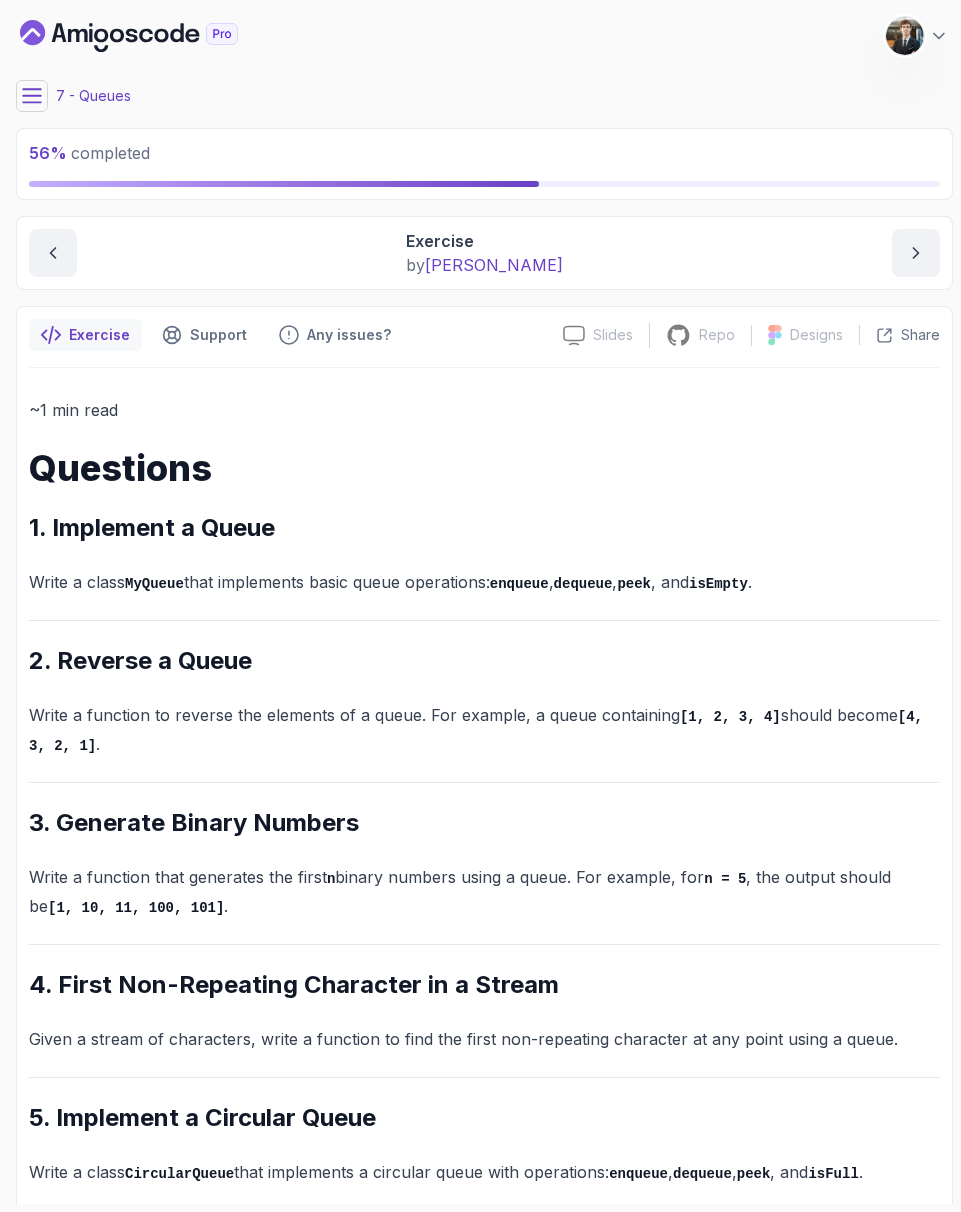 click on "Exercise Support Any issues?" at bounding box center (288, 335) 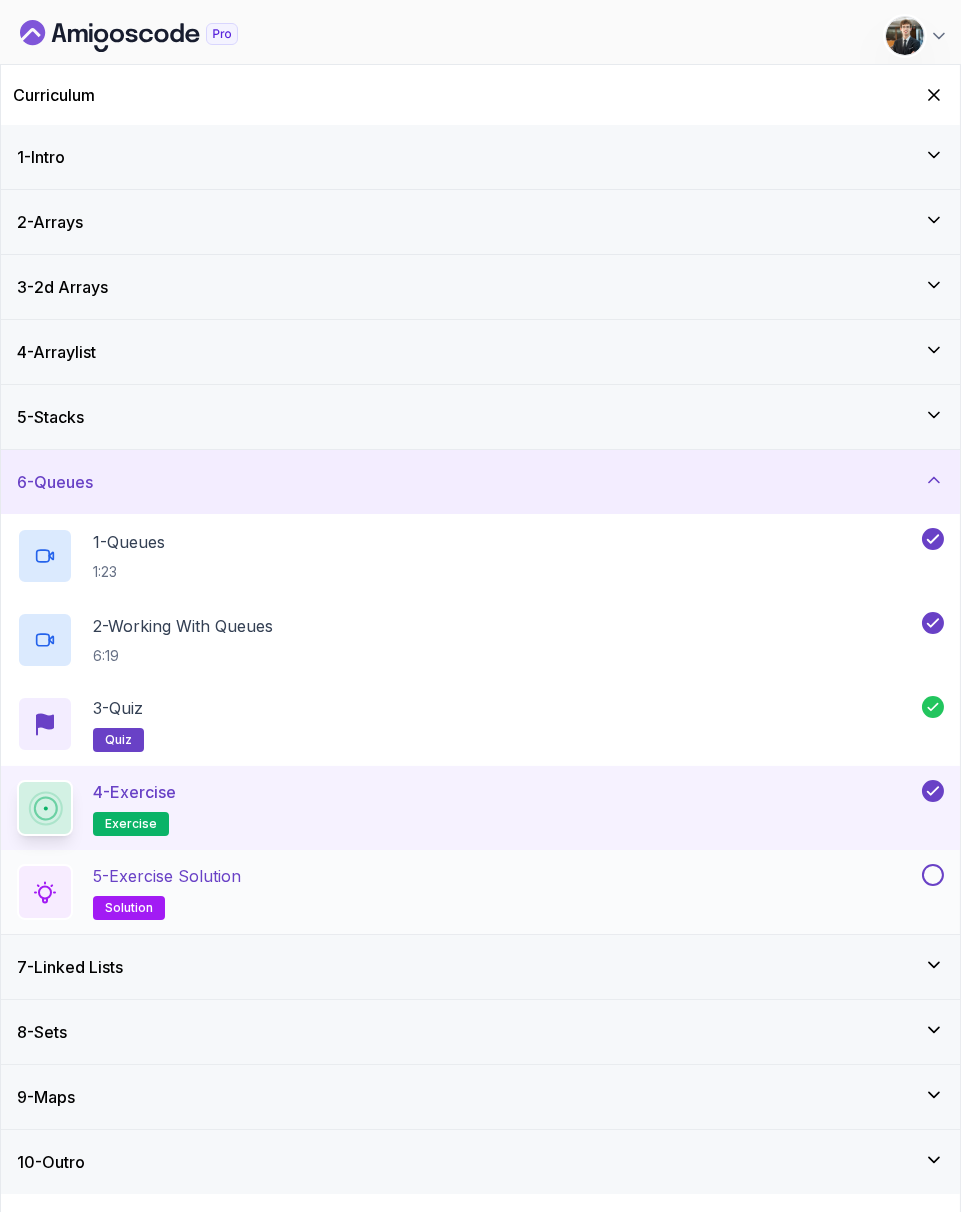 click on "5  -  Exercise Solution solution" at bounding box center [467, 892] 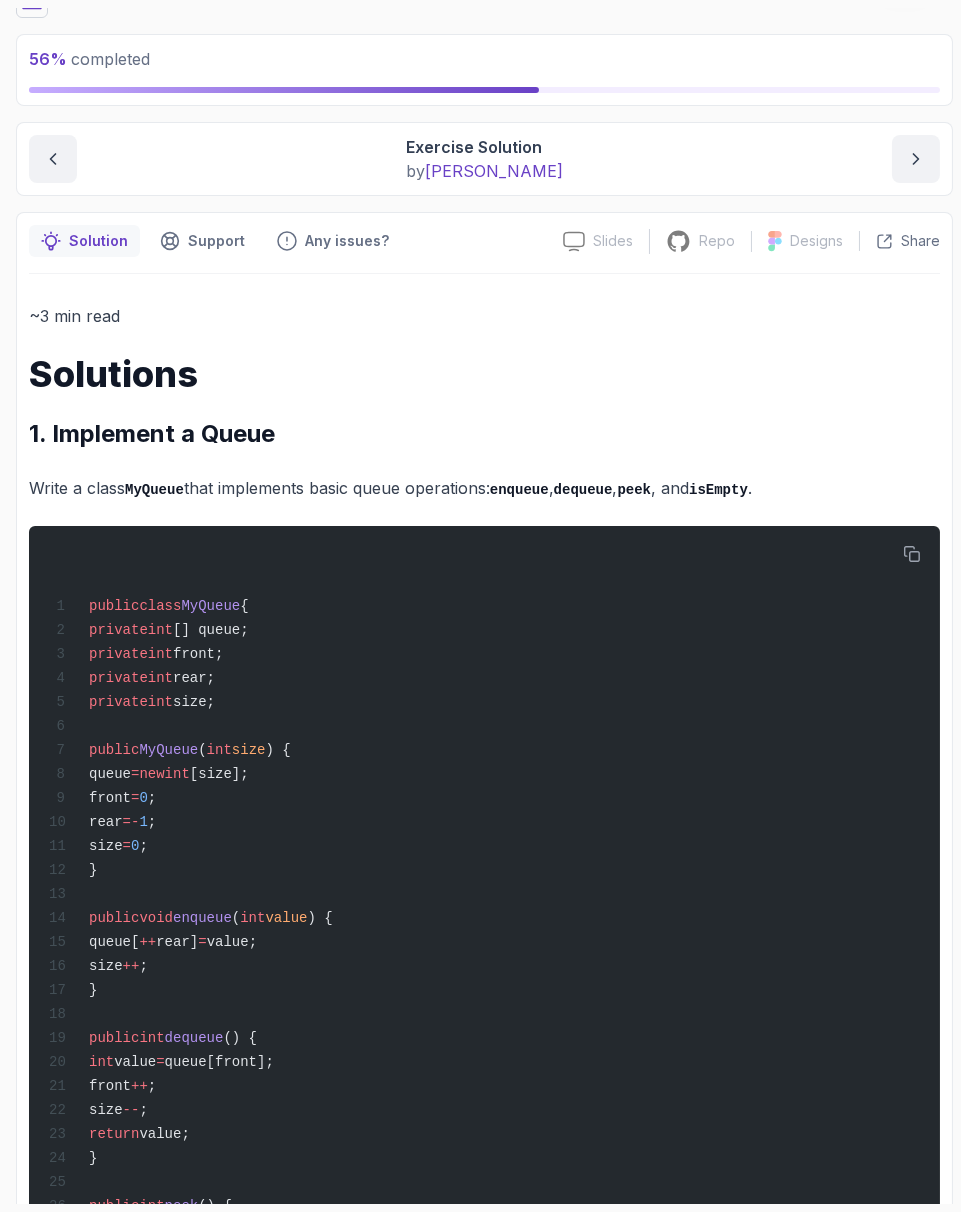 scroll, scrollTop: 78, scrollLeft: 0, axis: vertical 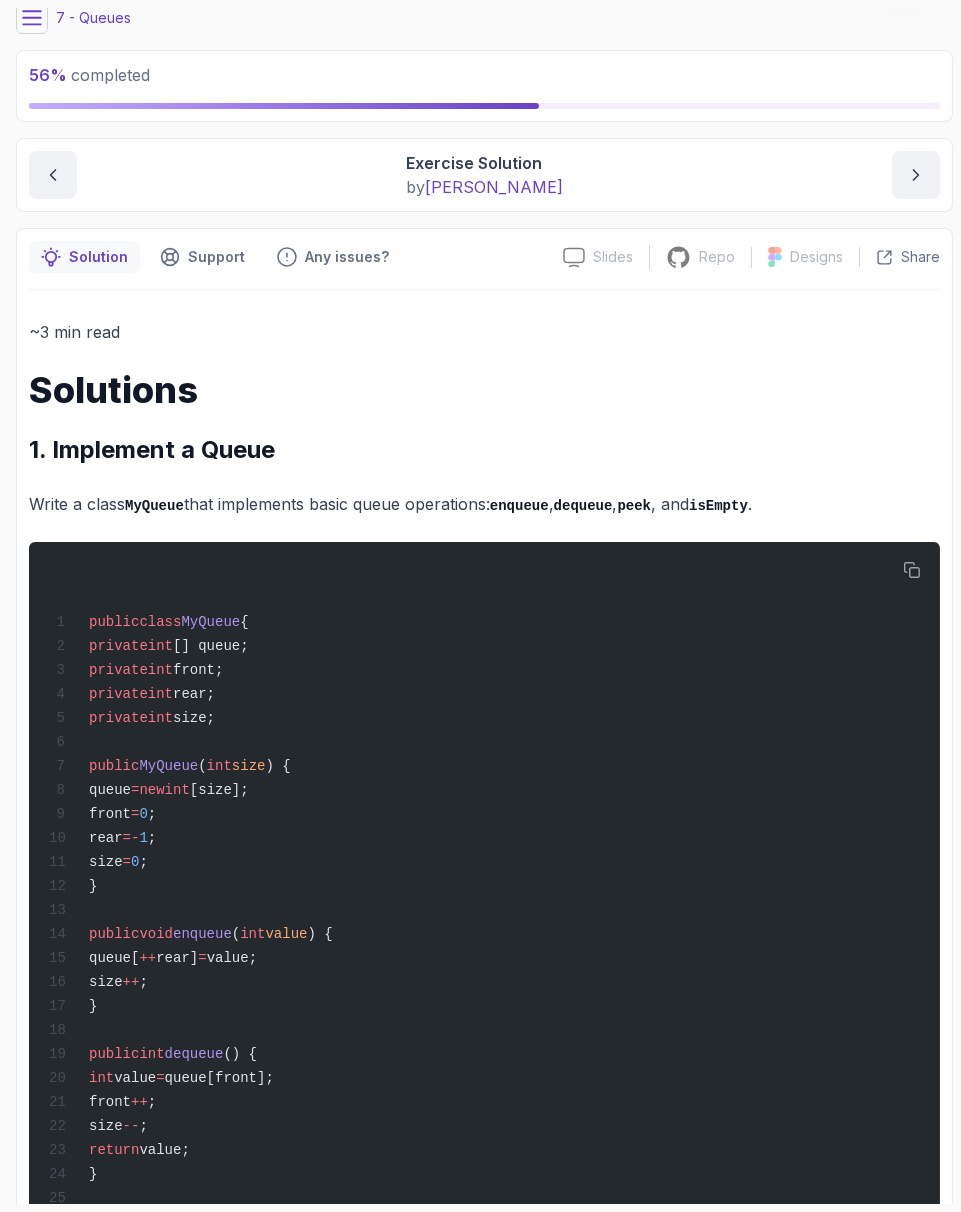 click 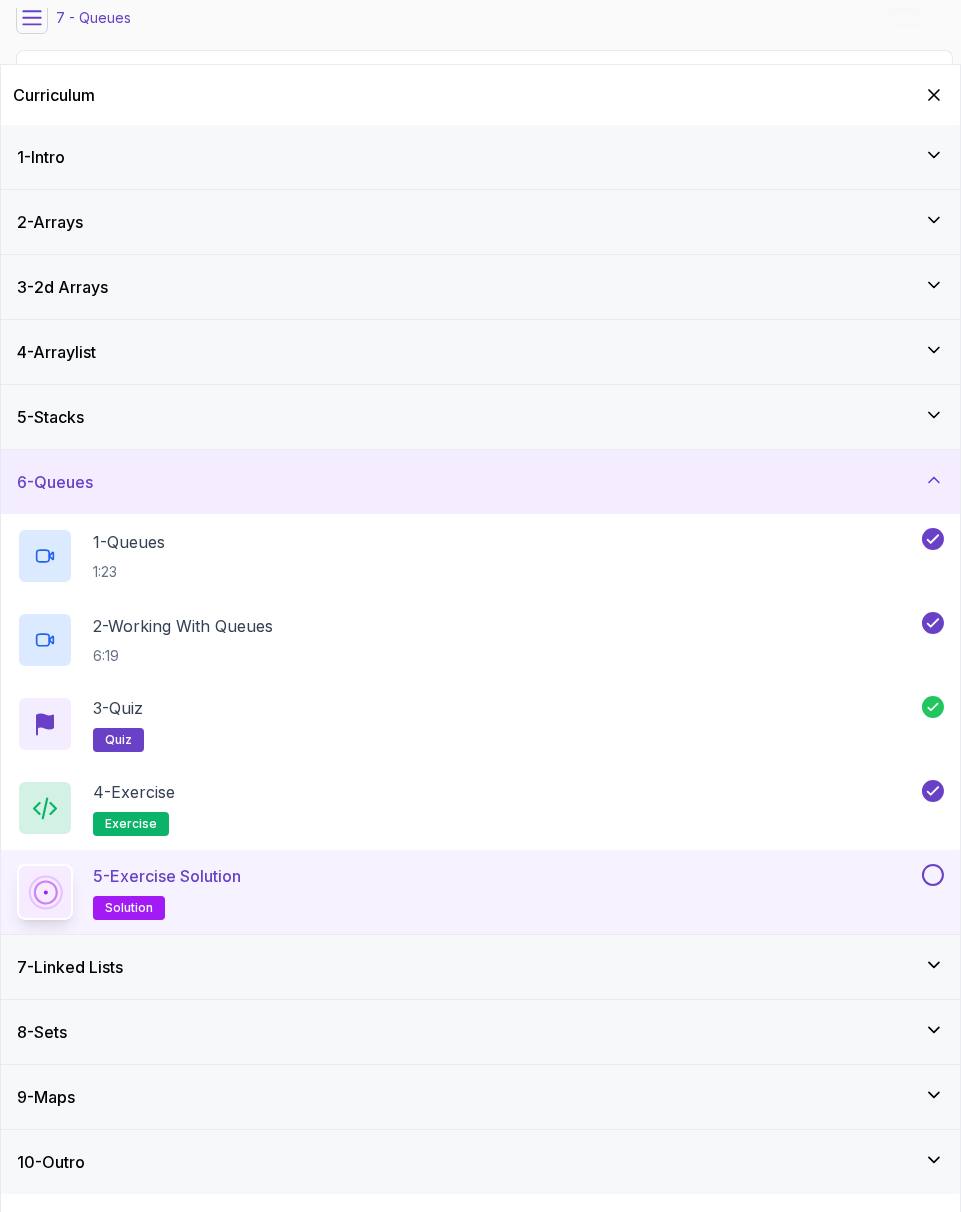 click on "5  -  Exercise Solution solution" at bounding box center (467, 892) 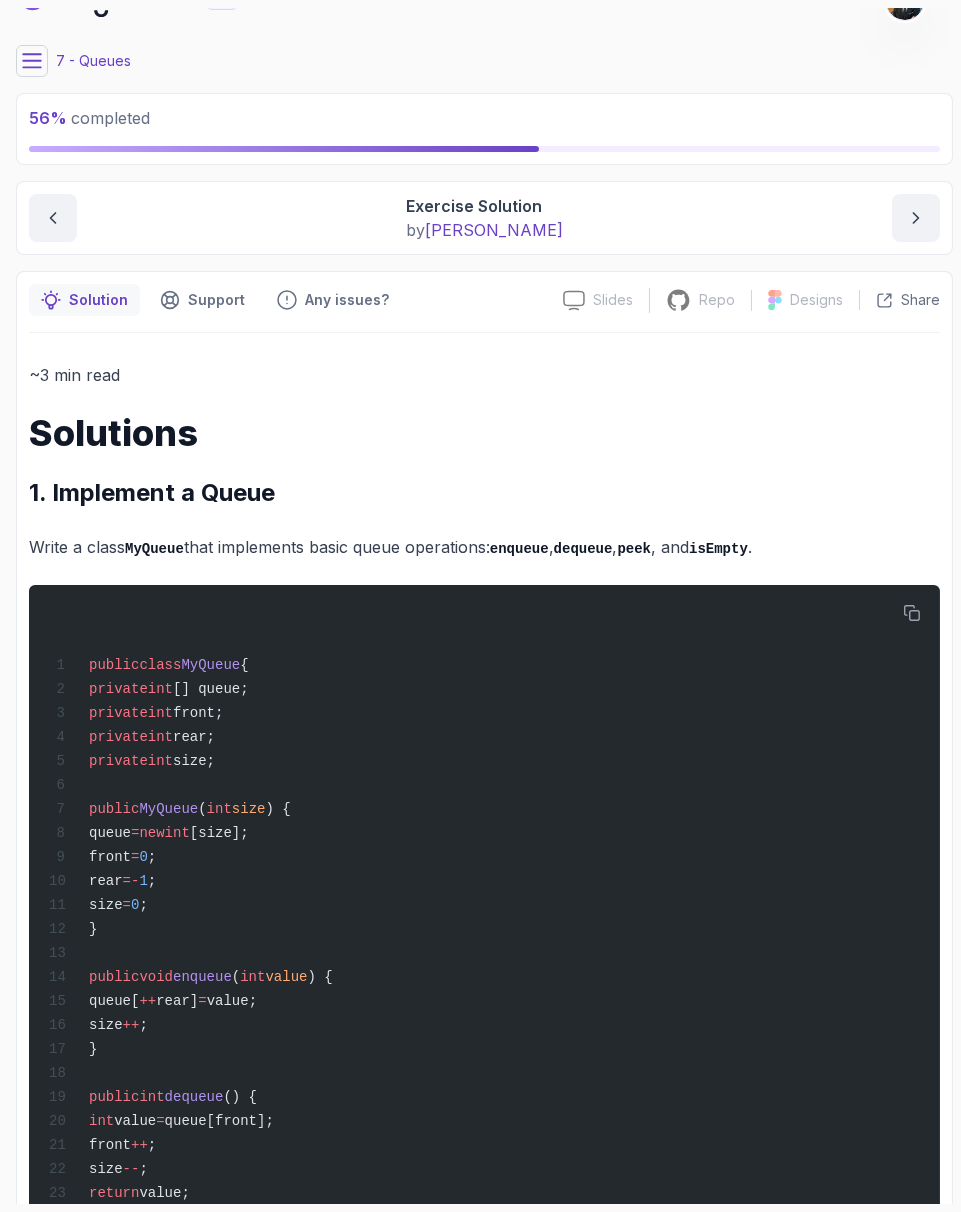 scroll, scrollTop: 0, scrollLeft: 0, axis: both 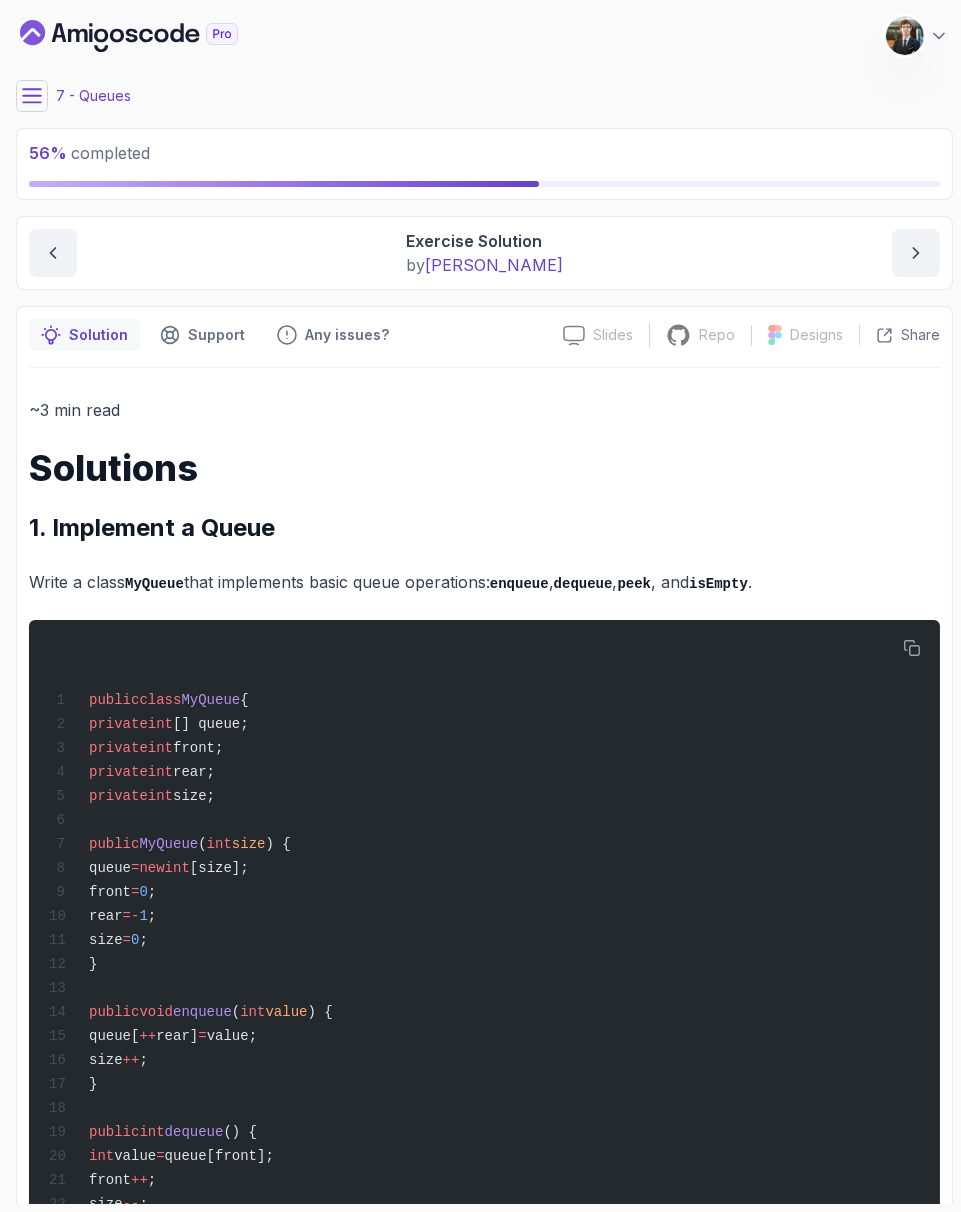 click 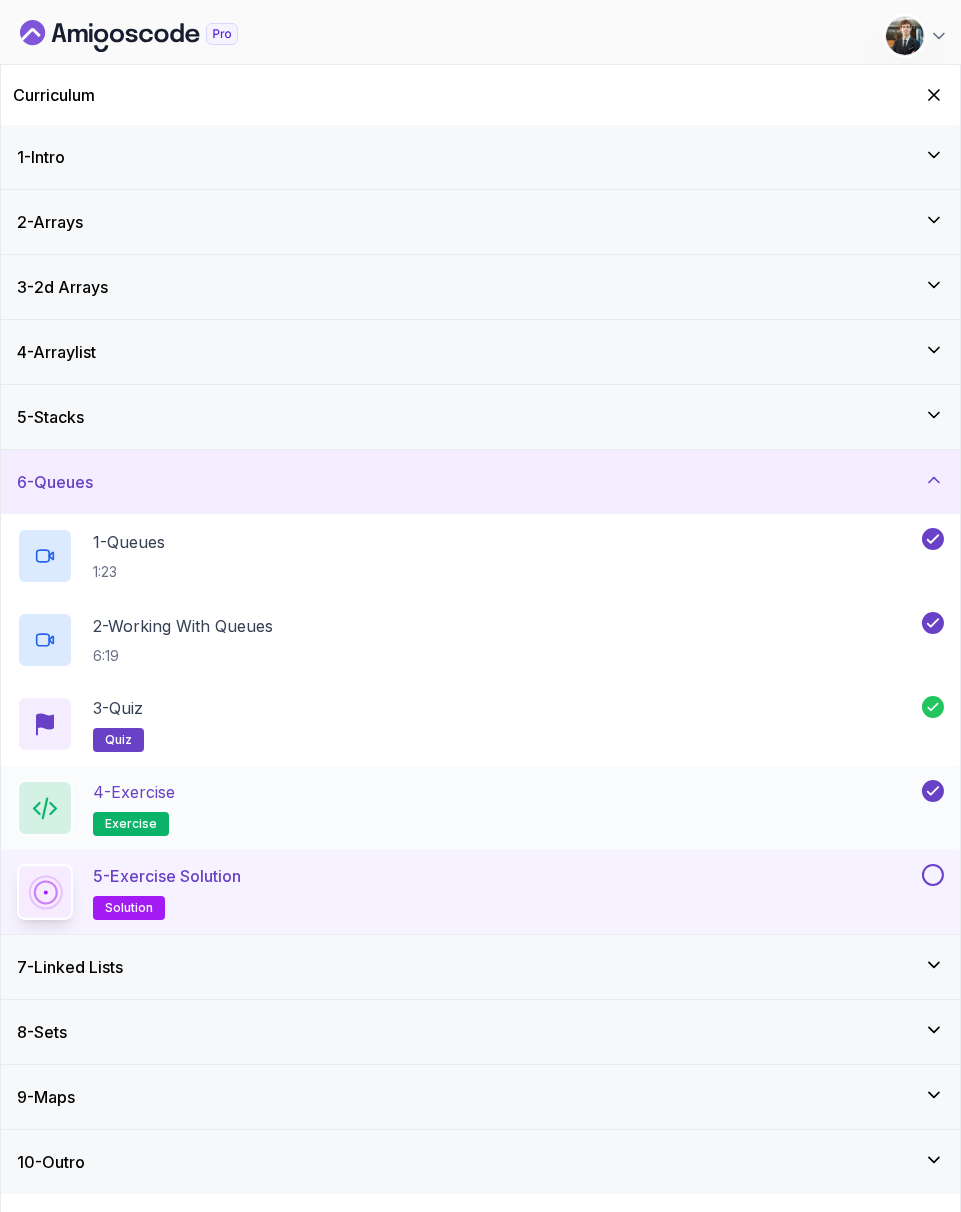 click on "4  -  Exercise exercise" at bounding box center (467, 808) 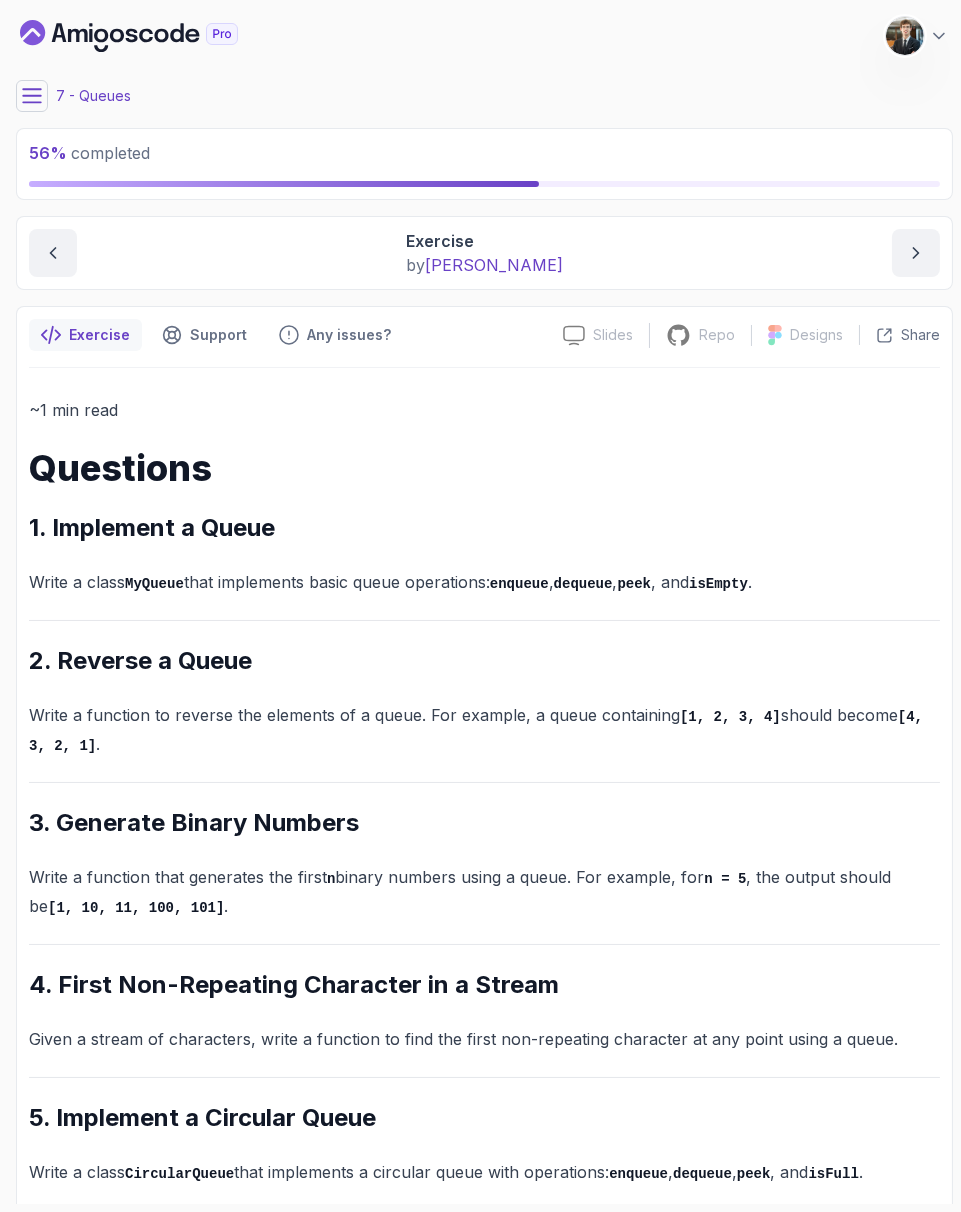 click on "3. Generate Binary Numbers" at bounding box center [484, 823] 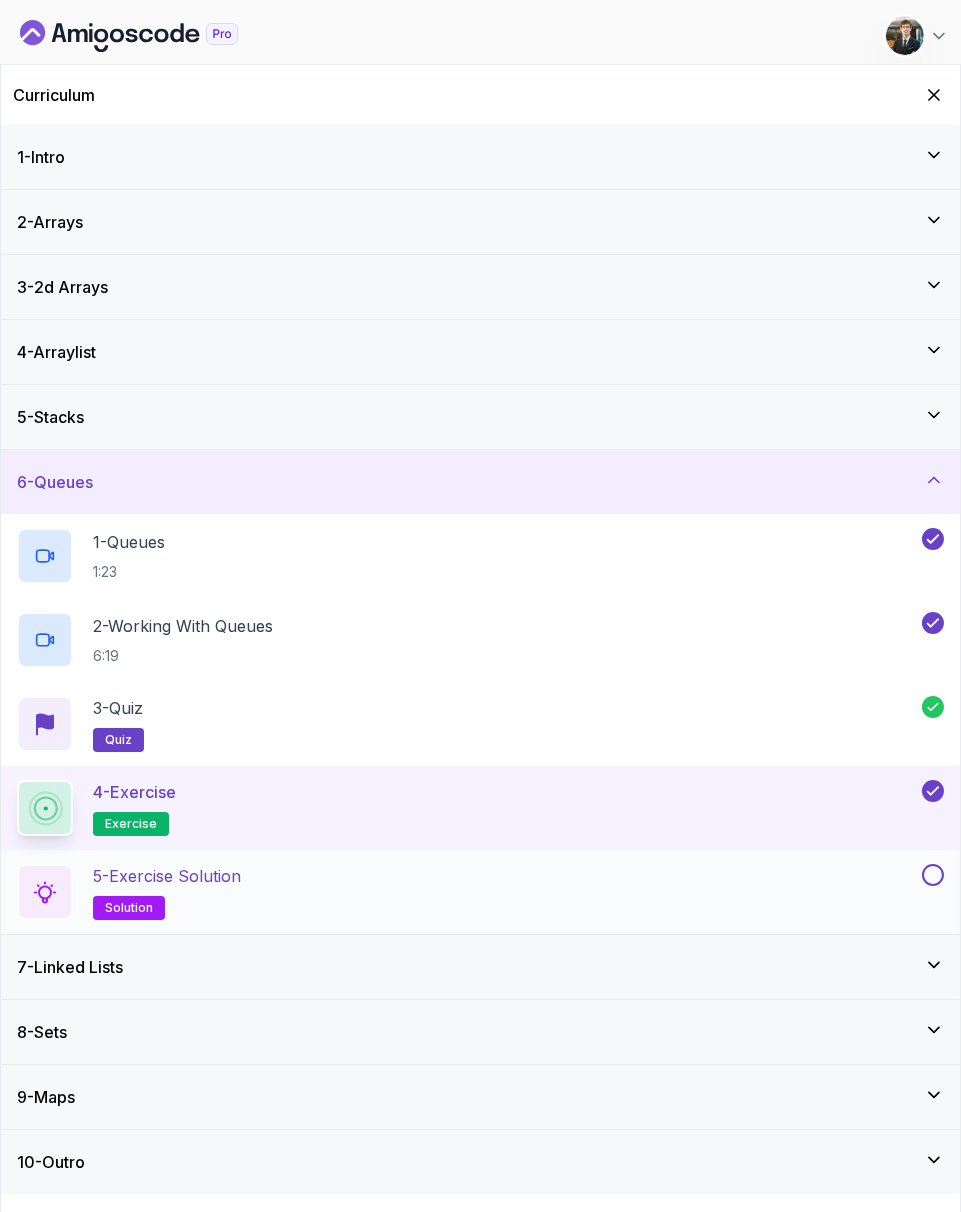 click on "5  -  Exercise Solution solution" at bounding box center [467, 892] 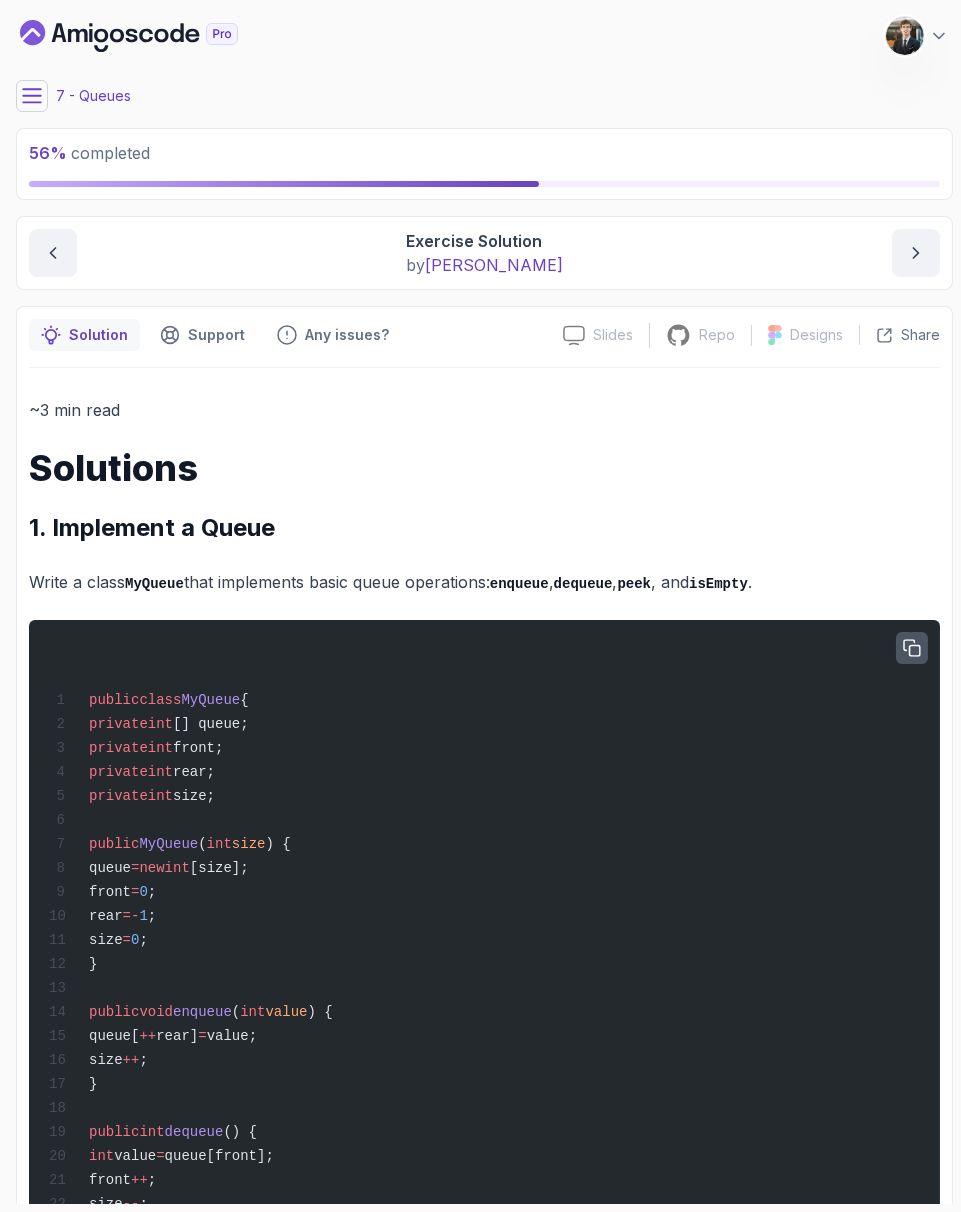 click 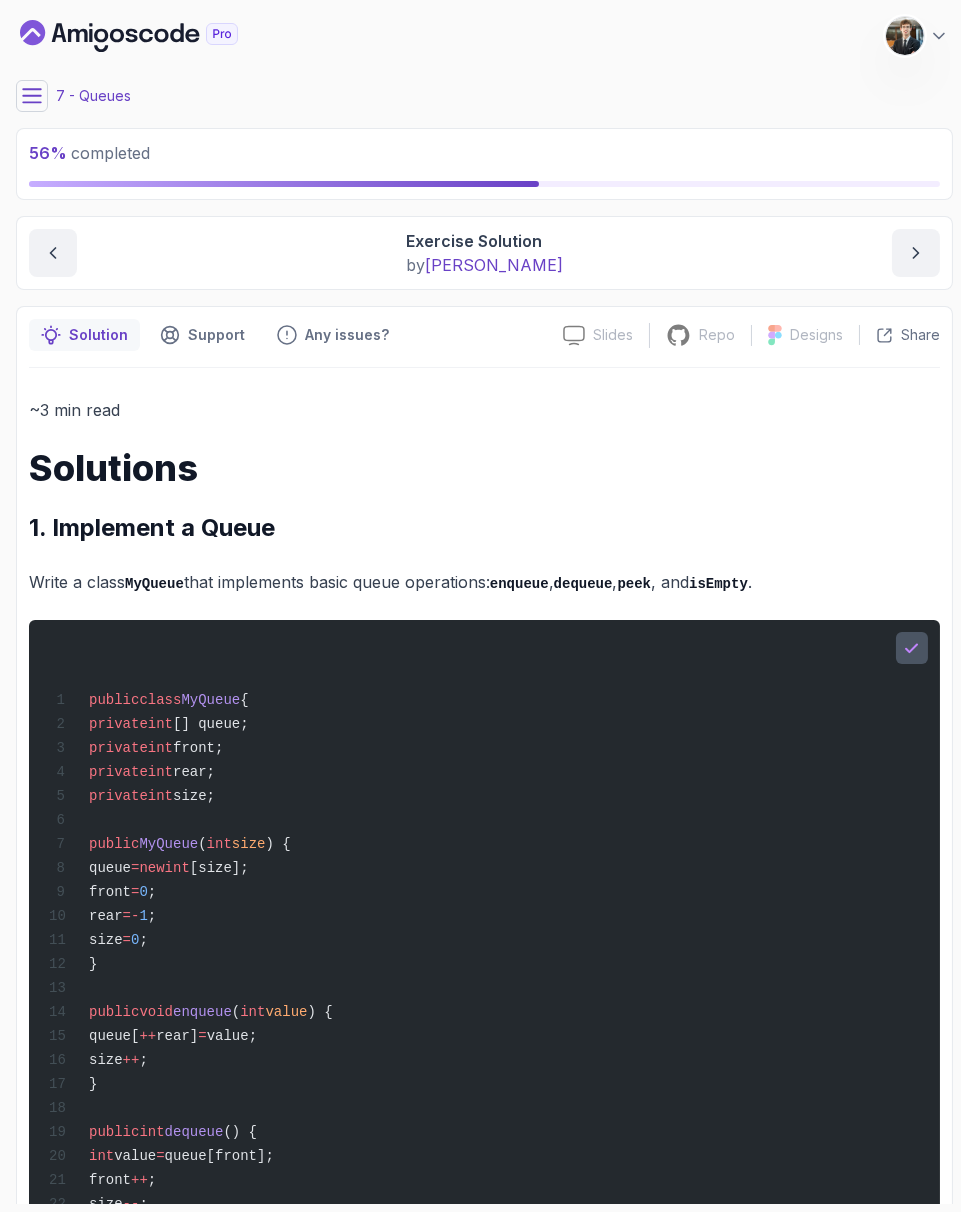 click on "~3 min read Solutions
1. Implement a Queue
Write a class  MyQueue  that implements basic queue operations:  enqueue ,  dequeue ,  peek , and  isEmpty .
public  class  MyQueue  {
private  int [] queue;
private  int  front;
private  int  rear;
private  int  size;
public  MyQueue ( int  size ) {
queue  =  new  int [size];
front  =  0 ;
rear  =  - 1 ;
size  =  0 ;
}
public  void  enqueue ( int  value ) {
queue[ ++ rear]  =  value;
size ++ ;
}
public  int  dequeue () {
int  value  =  queue[front];
front ++ ;
size -- ;
return  value;
}
public  int  peek () {
return  queue[front];
}
public  boolean  isEmpty () {
return  size  ==  0 ;
}
}
public  class  Main  {
public  static  void  main ( String []  args ) {
MyQueue queue  =  new  MyQueue ( 5 );
System.out. println ( 1" at bounding box center [484, 2493] 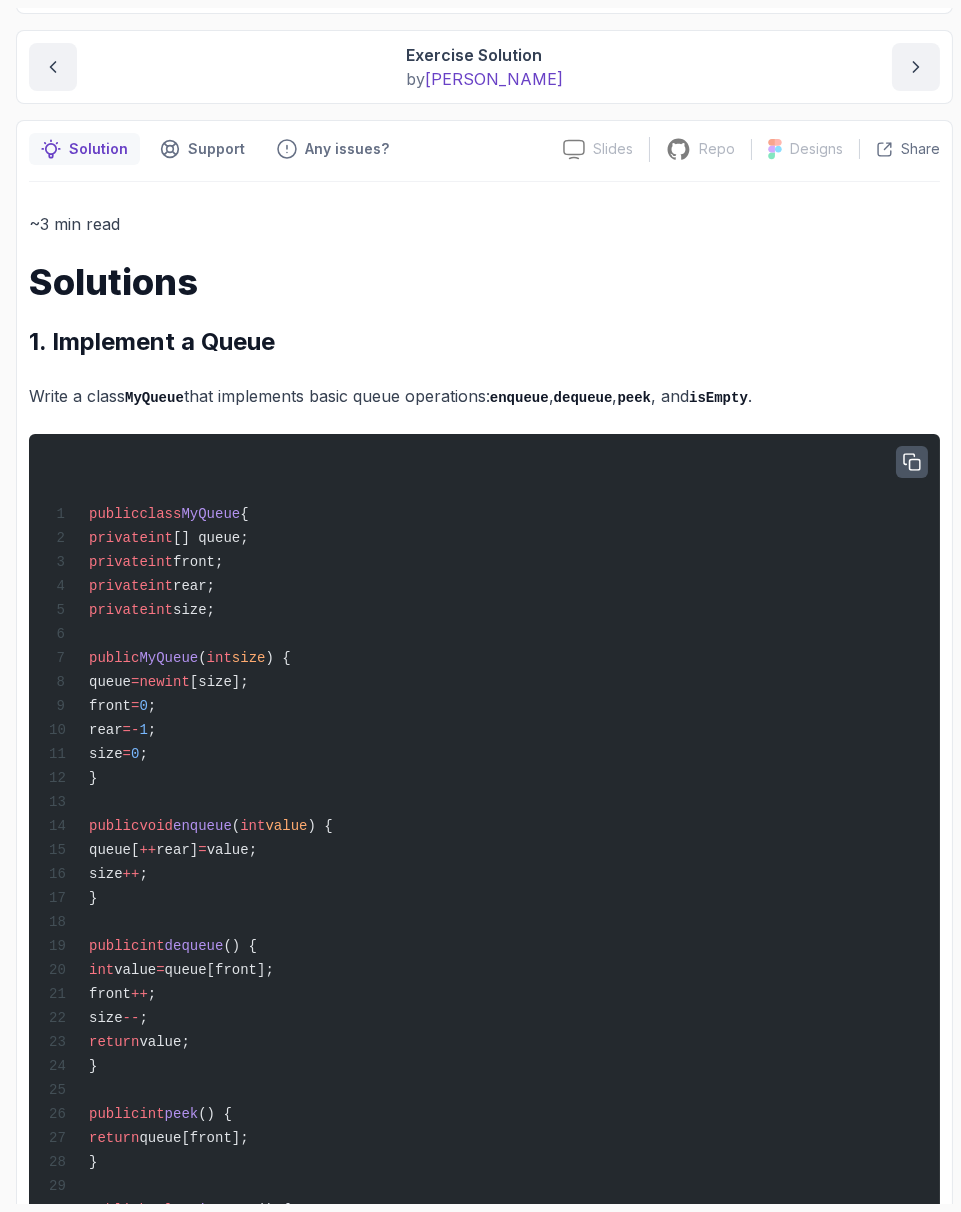 scroll, scrollTop: 51, scrollLeft: 0, axis: vertical 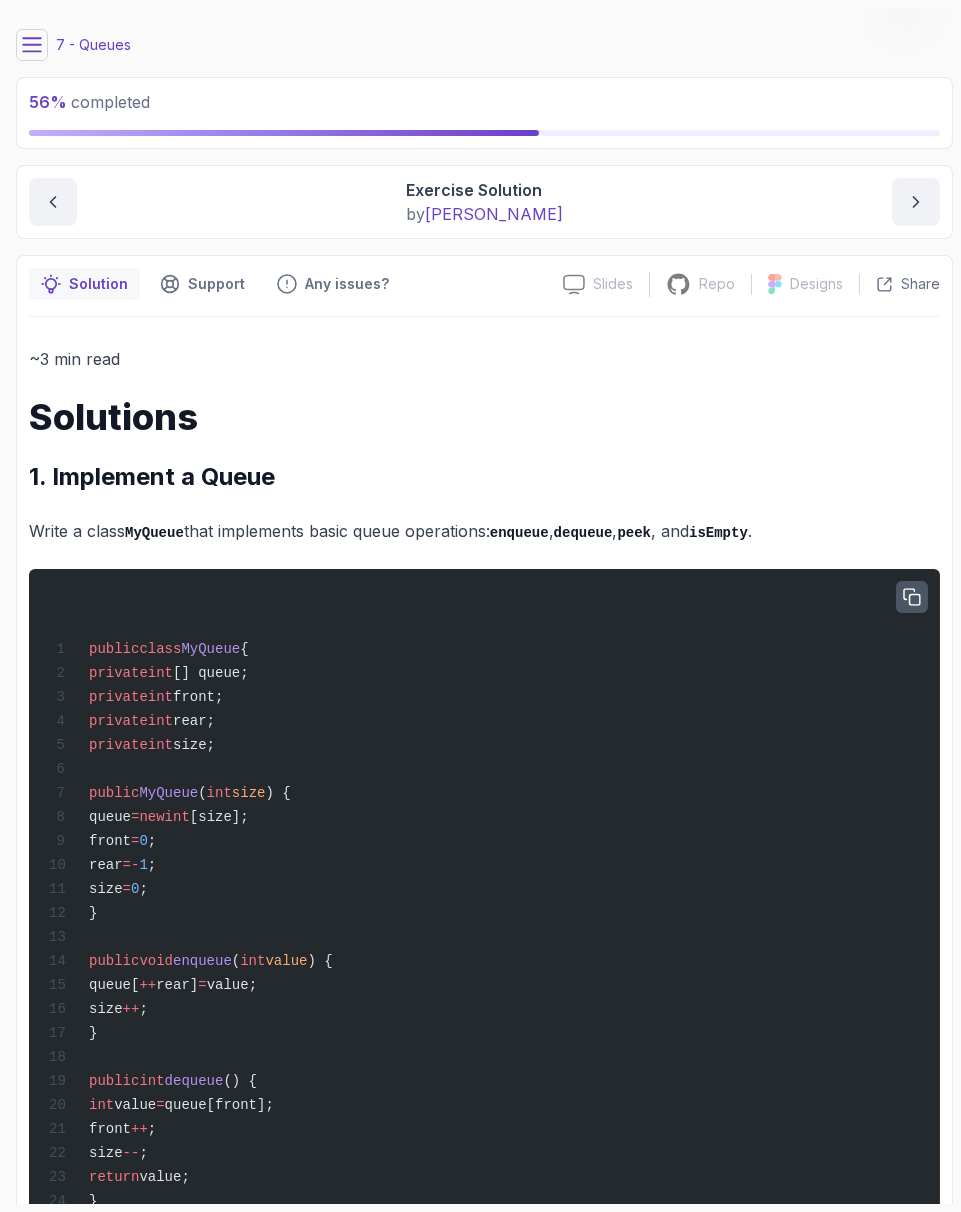 click 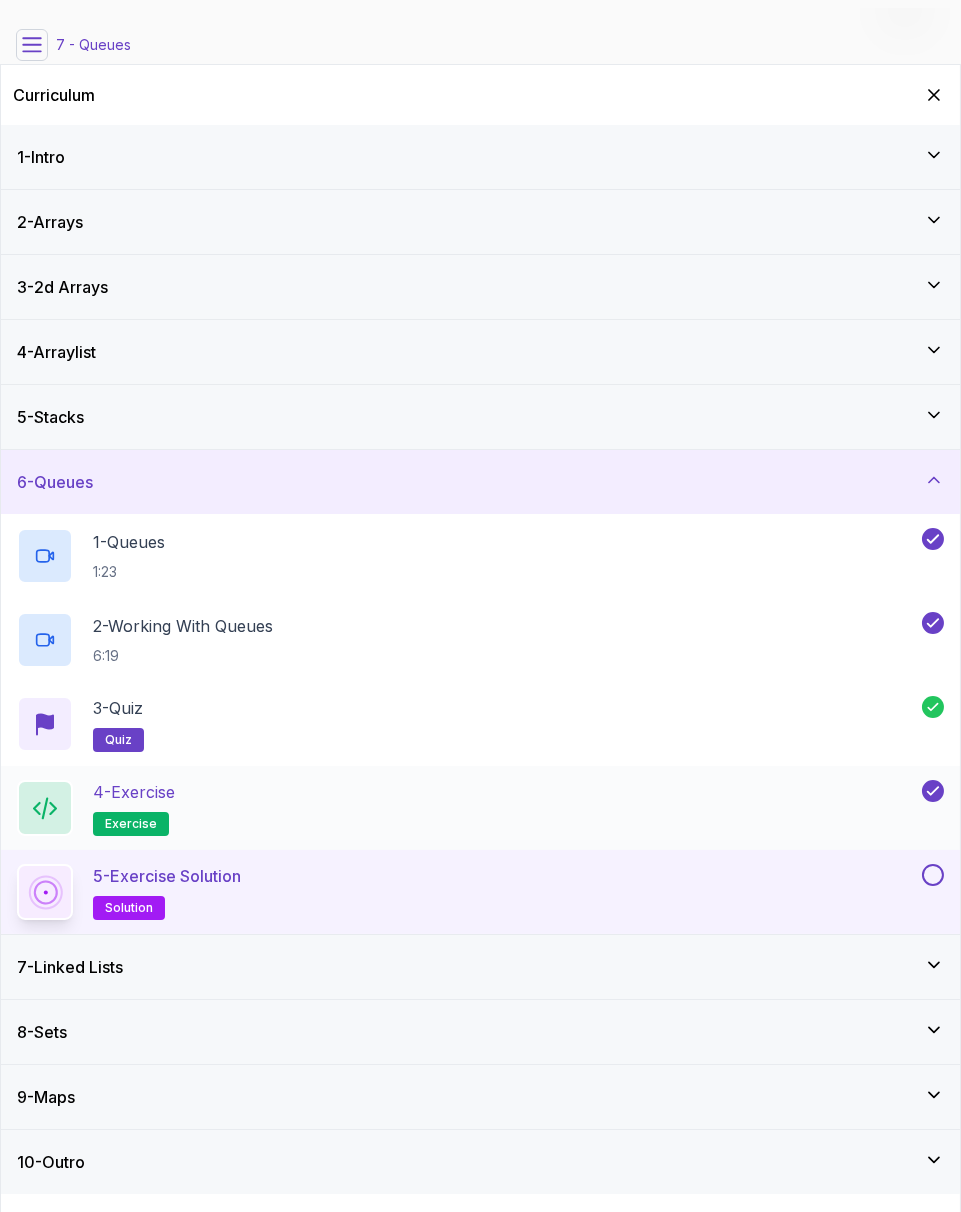 click on "4  -  Exercise exercise" at bounding box center (467, 808) 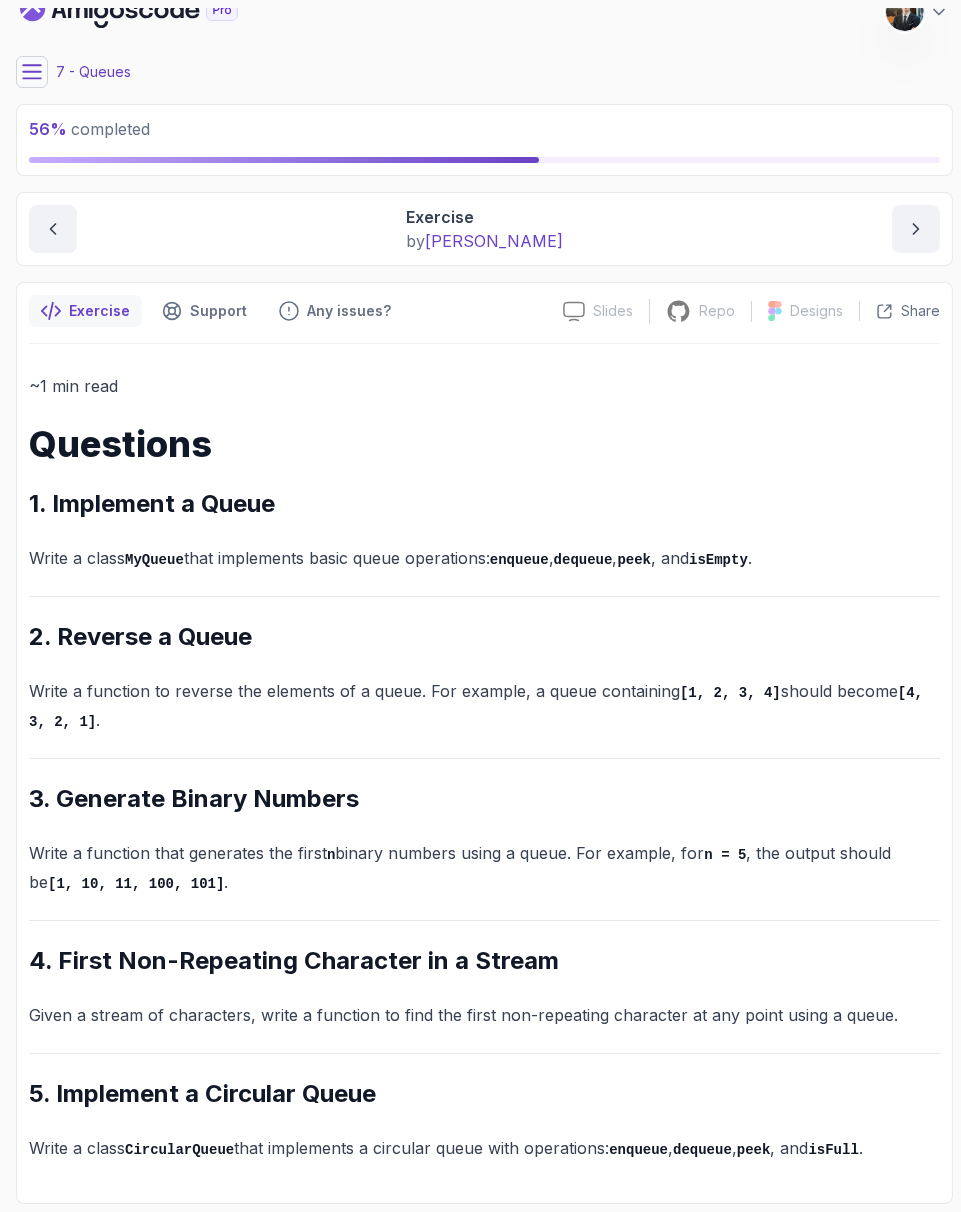 scroll, scrollTop: 17, scrollLeft: 0, axis: vertical 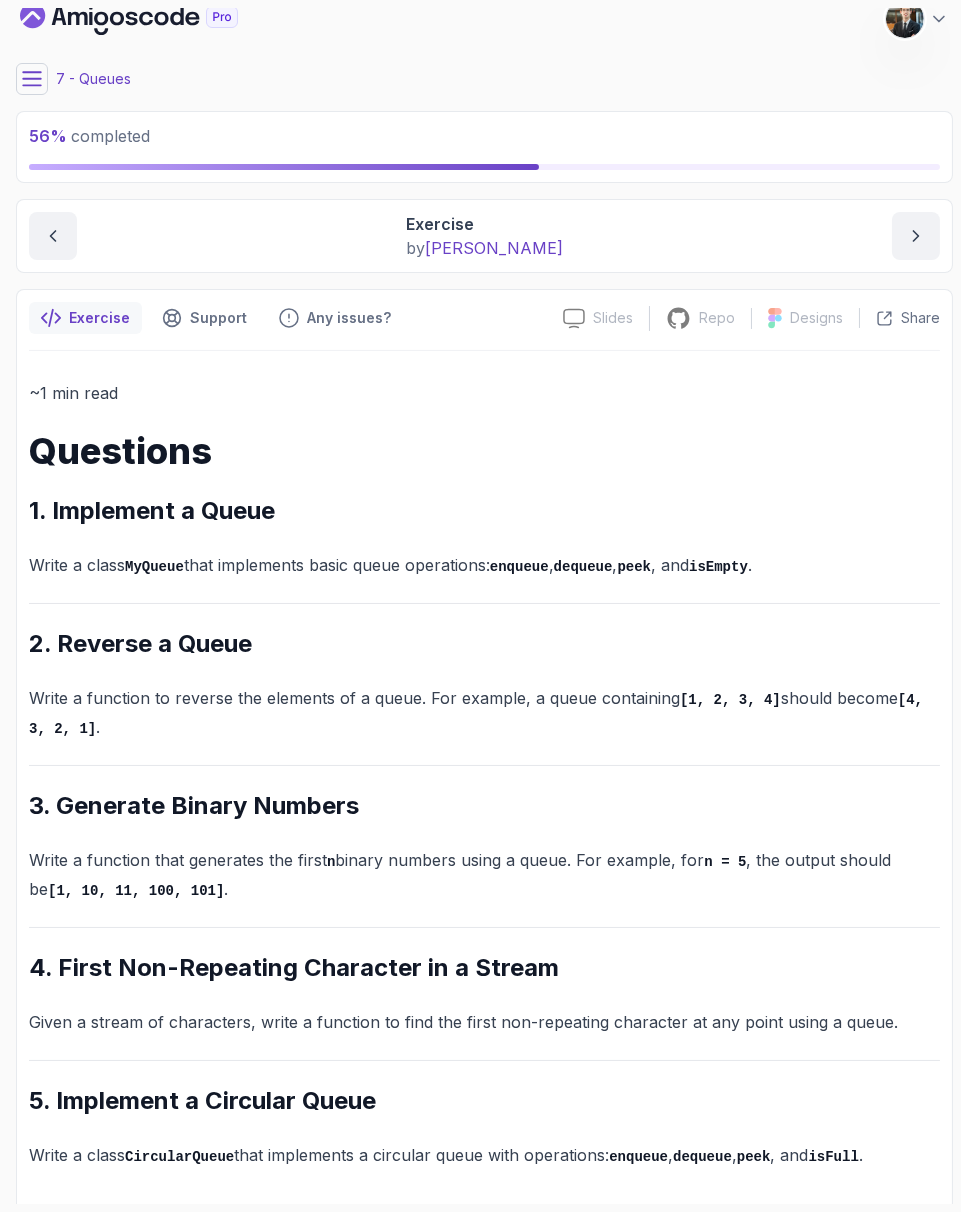 click 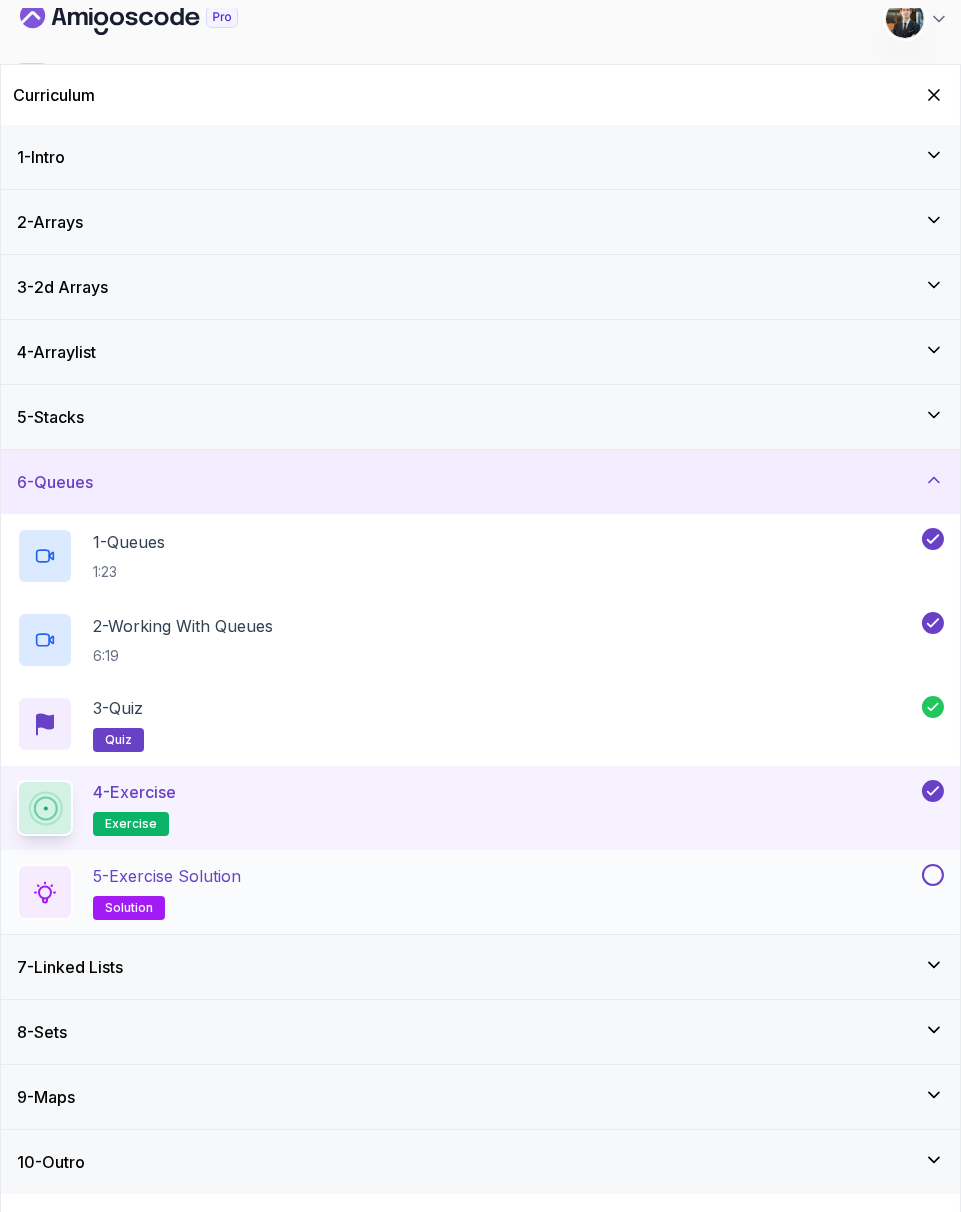 click on "5  -  Exercise Solution" at bounding box center [167, 876] 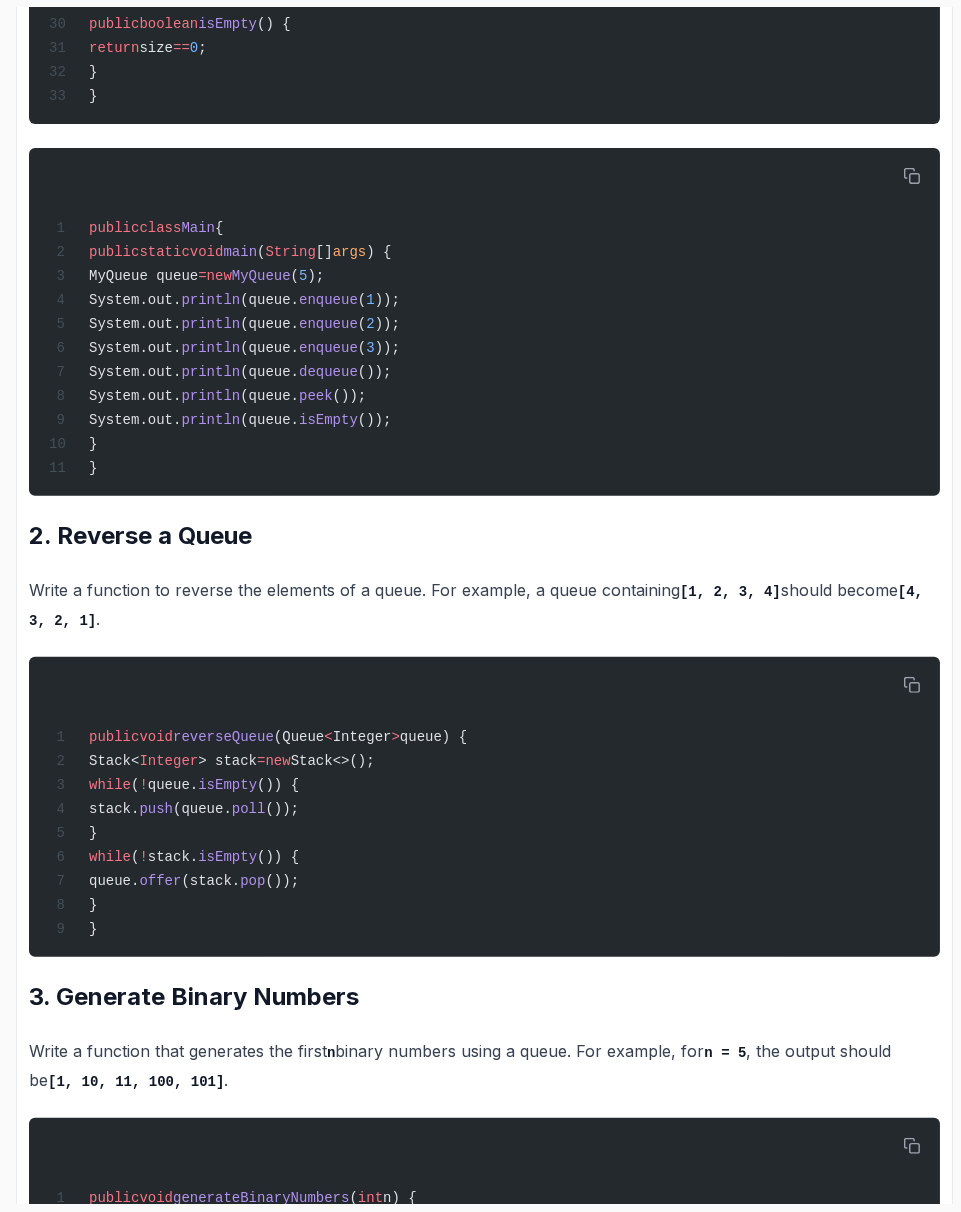 scroll, scrollTop: 1450, scrollLeft: 0, axis: vertical 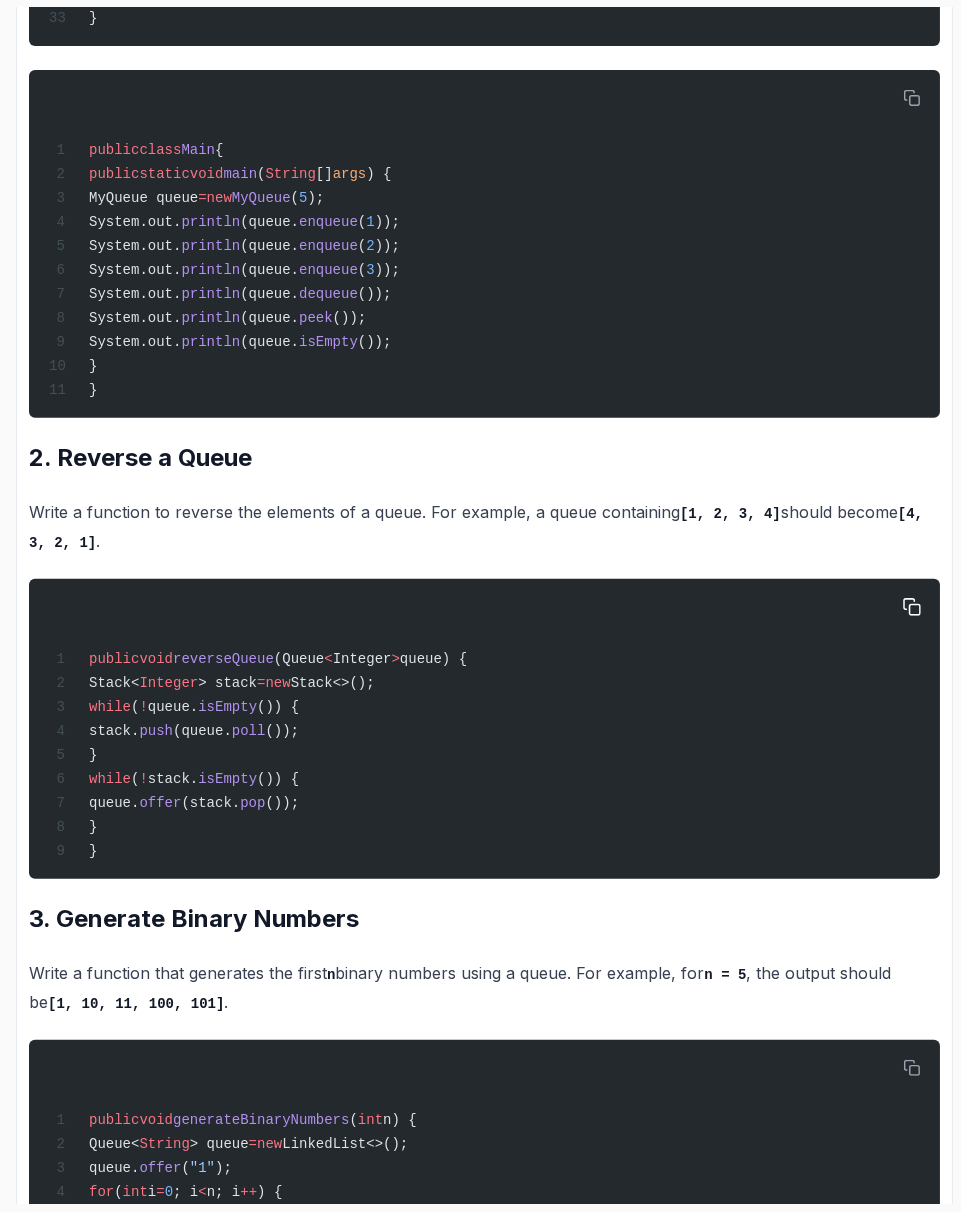 drag, startPoint x: 181, startPoint y: 865, endPoint x: 58, endPoint y: 819, distance: 131.32022 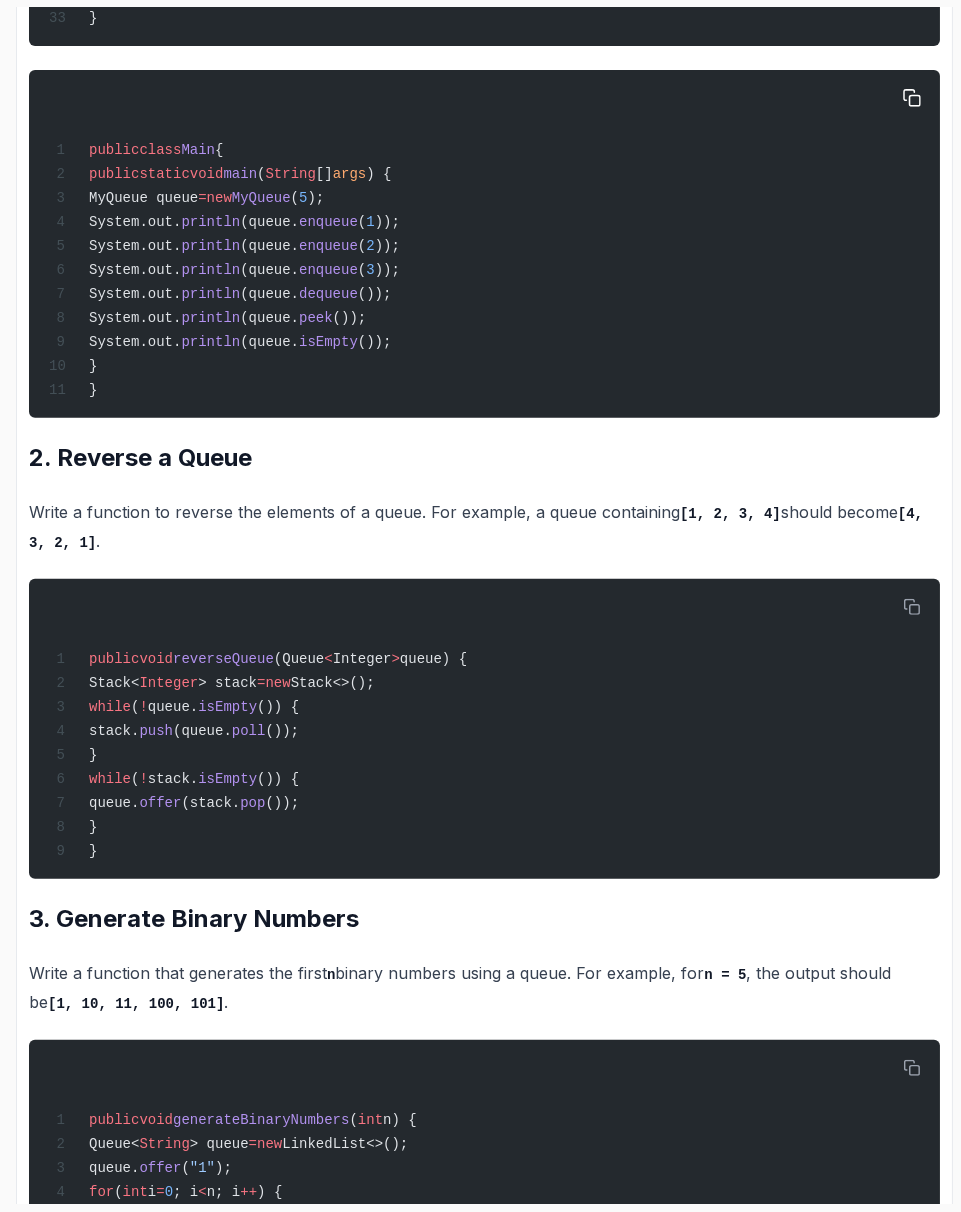 click on "public  class  Main  {
public  static  void  main ( String []  args ) {
MyQueue queue  =  new  MyQueue ( 5 );
System.out. println (queue. enqueue ( 1 ));
System.out. println (queue. enqueue ( 2 ));
System.out. println (queue. enqueue ( 3 ));
System.out. println (queue. dequeue ());
System.out. println (queue. peek ());
System.out. println (queue. [DEMOGRAPHIC_DATA] ());
}
}" at bounding box center (484, 244) 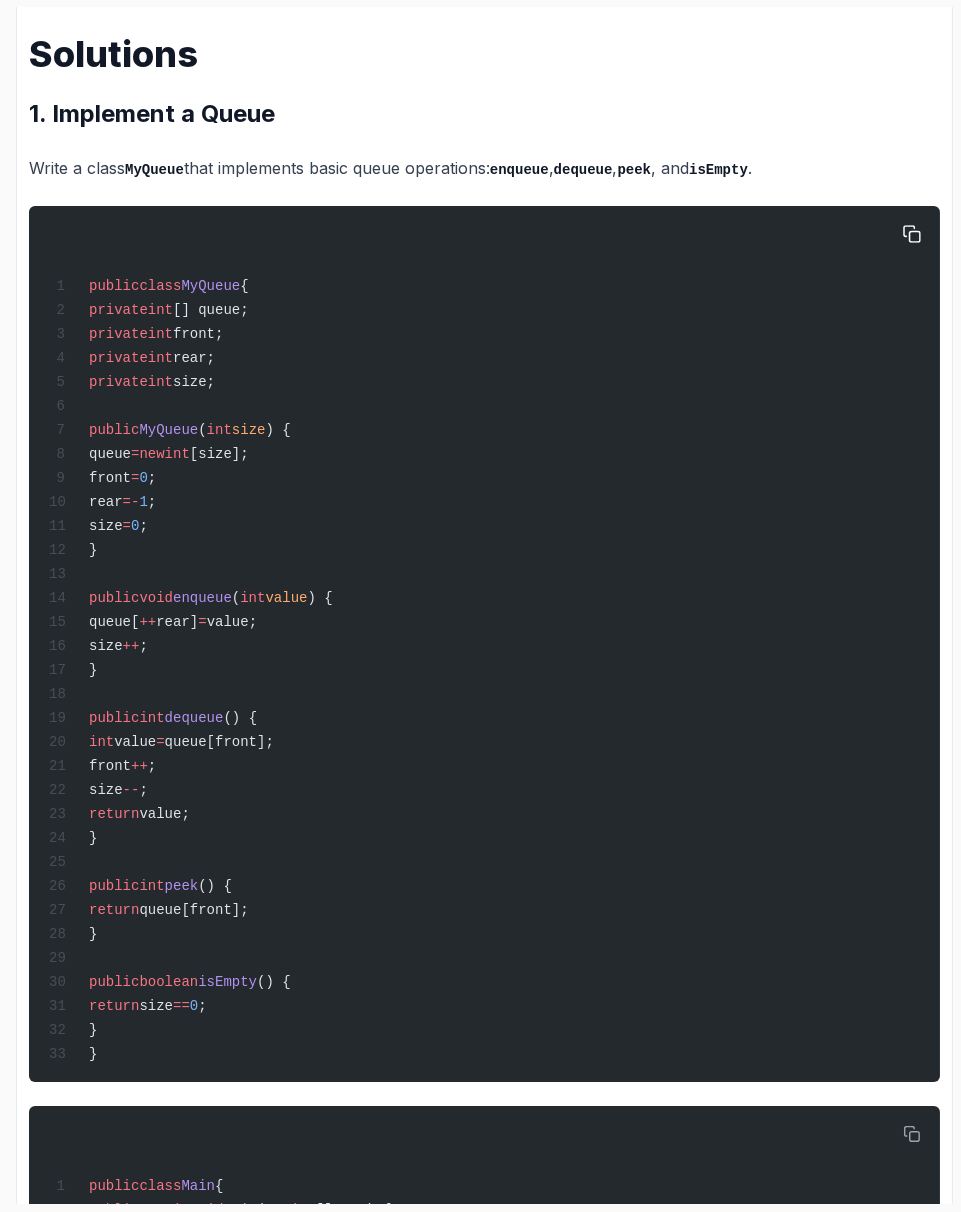scroll, scrollTop: 0, scrollLeft: 0, axis: both 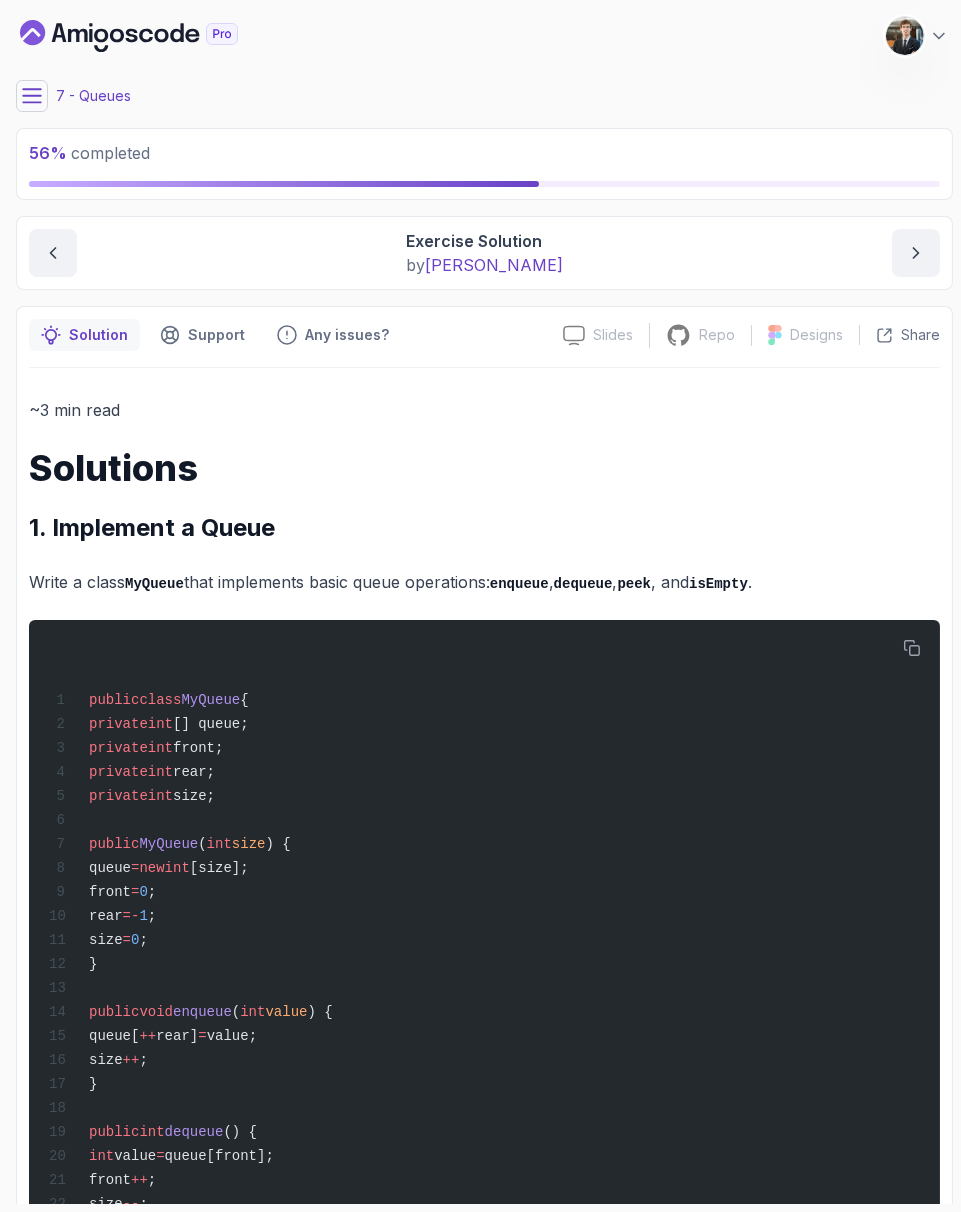 click on "My Courses Java Data Structures 578  Points 1 [PERSON_NAME] Student 7 - Queues  56 % completed Queues Exercise Solution Exercise Solution by  [PERSON_NAME] Slides Slides not available Repo Repository not available Designs Design not available Share Solution Support Any issues? Slides Slides not available Repo Repository not available Designs Design not available Share ~3 min read Solutions
1. Implement a Queue
Write a class  MyQueue  that implements basic queue operations:  enqueue ,  dequeue ,  peek , and  isEmpty .
public  class  MyQueue  {
private  int [] queue;
private  int  front;
private  int  rear;
private  int  size;
public  MyQueue ( int  size ) {
queue  =  new  int [size];
front  =  0 ;
rear  =  - 1 ;
size  =  0 ;
}
public  void  enqueue ( int  value ) {
queue[ ++ rear]  =  value;
size ++ ;
}
public  int  dequeue () {
int  value  =  queue[front];
front ++ ;
--" at bounding box center [484, 606] 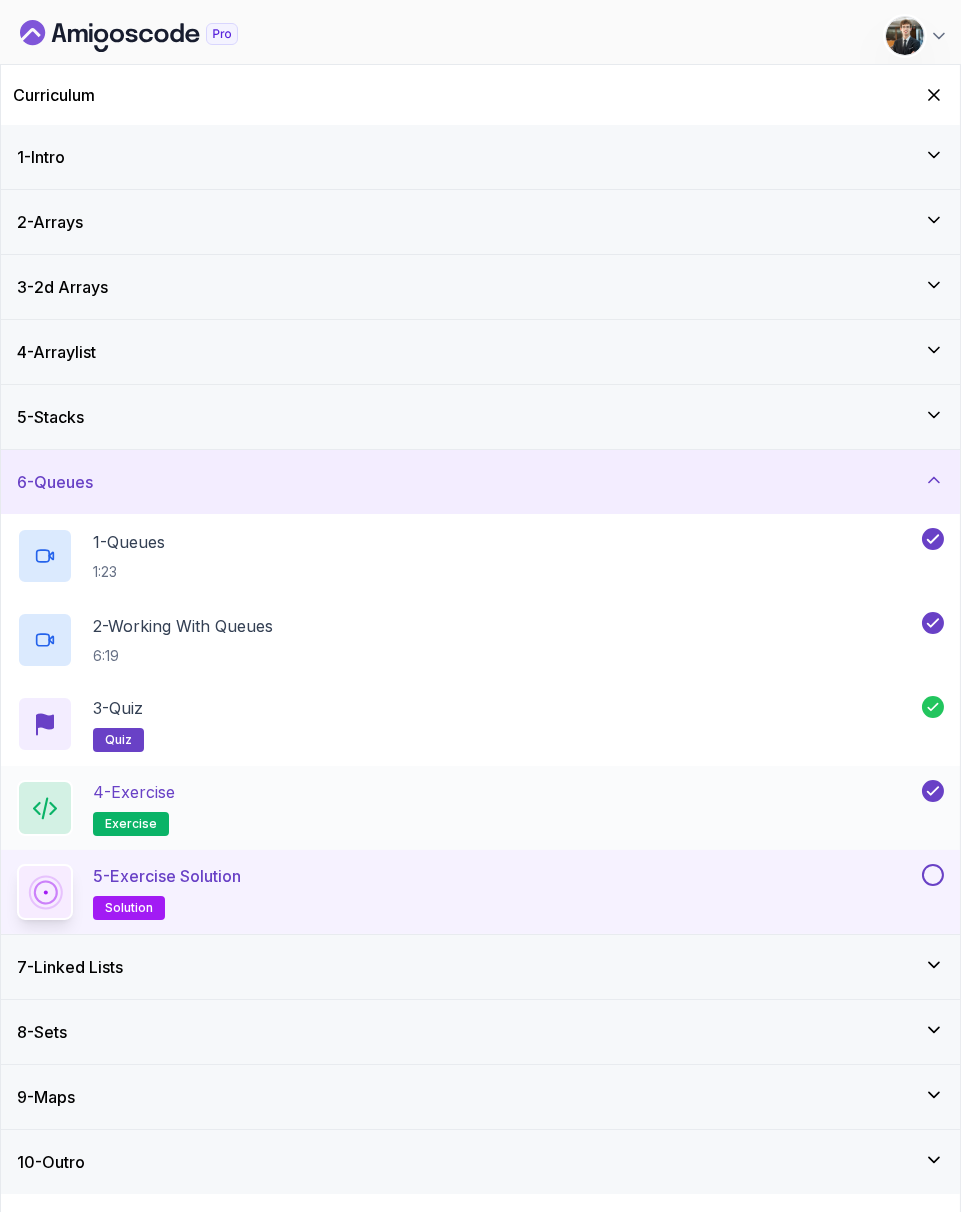 click on "4  -  Exercise exercise" at bounding box center (467, 808) 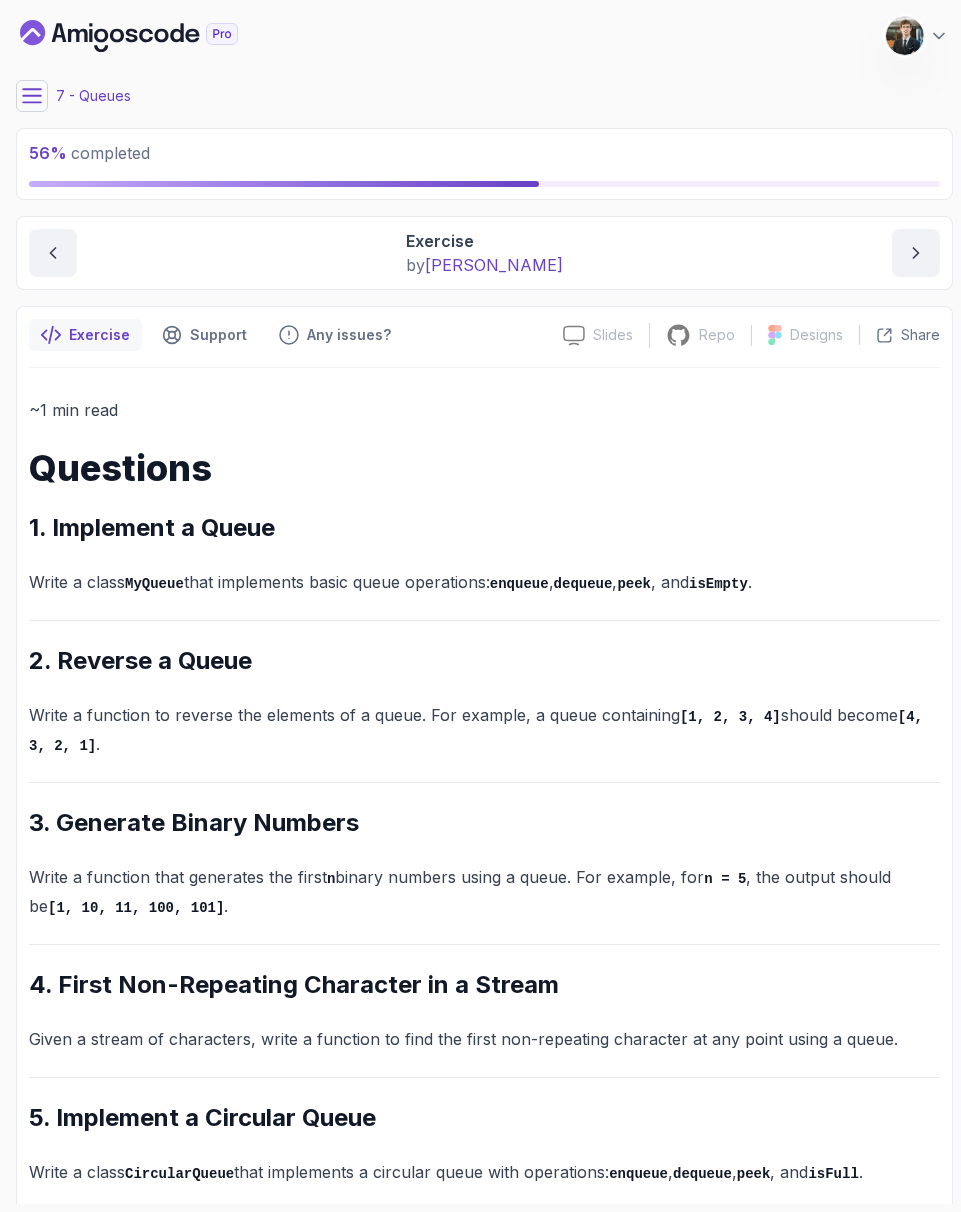 scroll, scrollTop: 17, scrollLeft: 0, axis: vertical 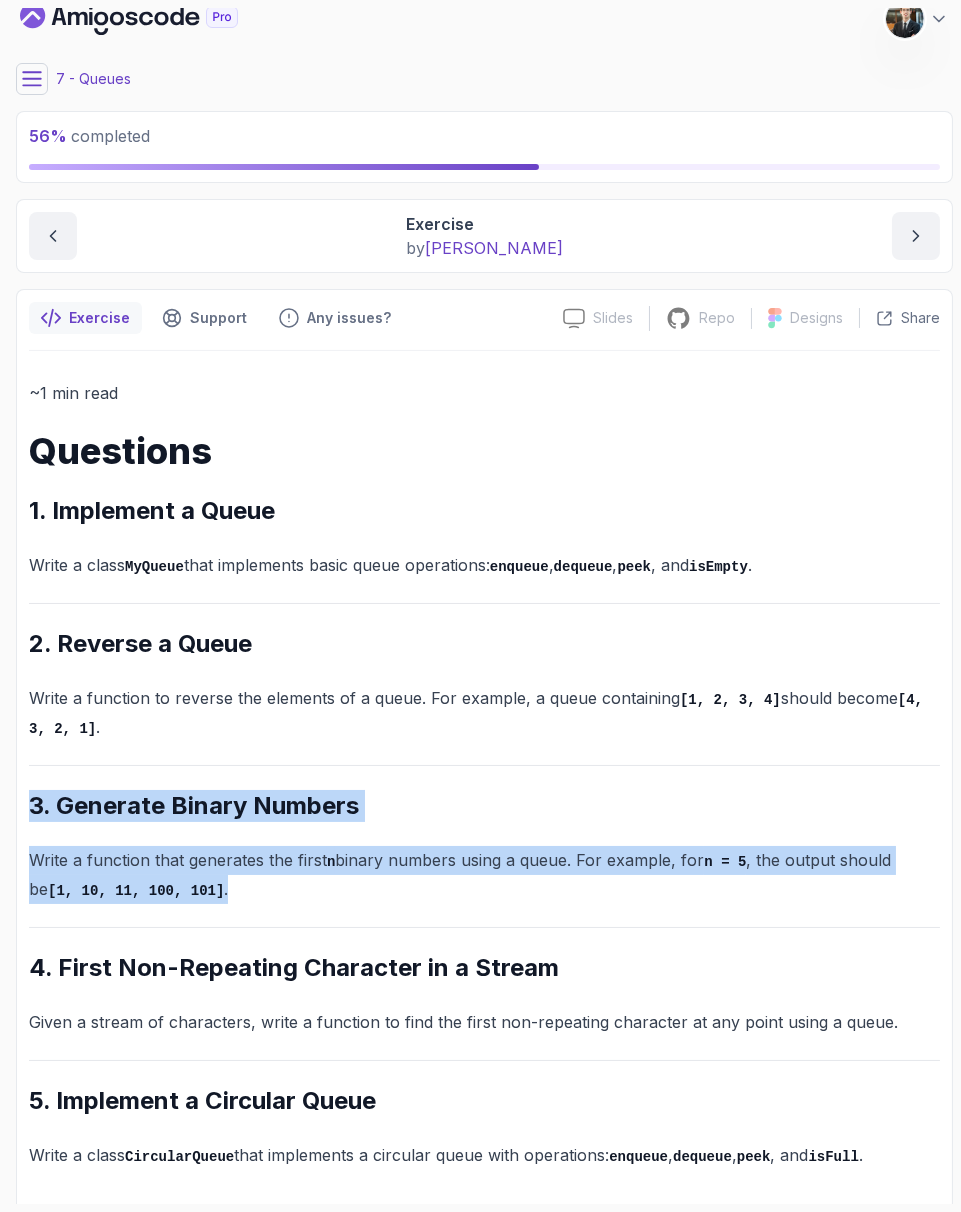 drag, startPoint x: 228, startPoint y: 916, endPoint x: 28, endPoint y: 793, distance: 234.79565 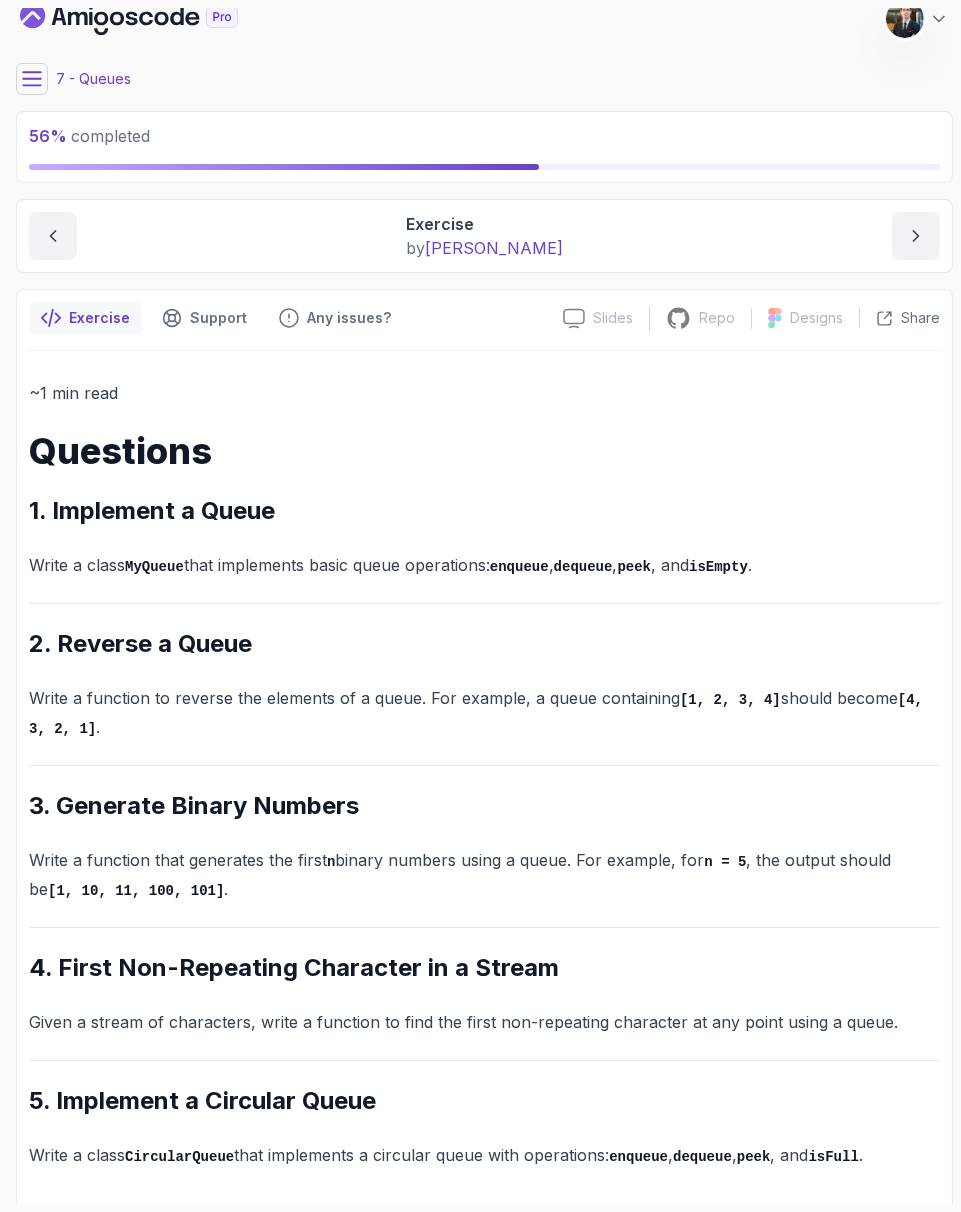 click on "~1 min read Questions
1. Implement a Queue
Write a class  MyQueue  that implements basic queue operations:  enqueue ,  dequeue ,  peek , and  isEmpty .
2. Reverse a Queue
Write a function to reverse the elements of a queue. For example, a queue containing  [1, 2, 3, 4]  should become  [4, 3, 2, 1] .
3. Generate Binary Numbers
Write a function that generates the first  n  binary numbers using a queue. For example, for  n = 5 , the output should be  [1, 10, 11, 100, 101] .
4. First Non-Repeating Character in a Stream
Given a stream of characters, write a function to find the first non-repeating character at any point using a queue.
5. Implement a Circular Queue
Write a class  CircularQueue  that implements a circular queue with operations:  enqueue ,  dequeue ,  peek , and  isFull ." at bounding box center (484, 774) 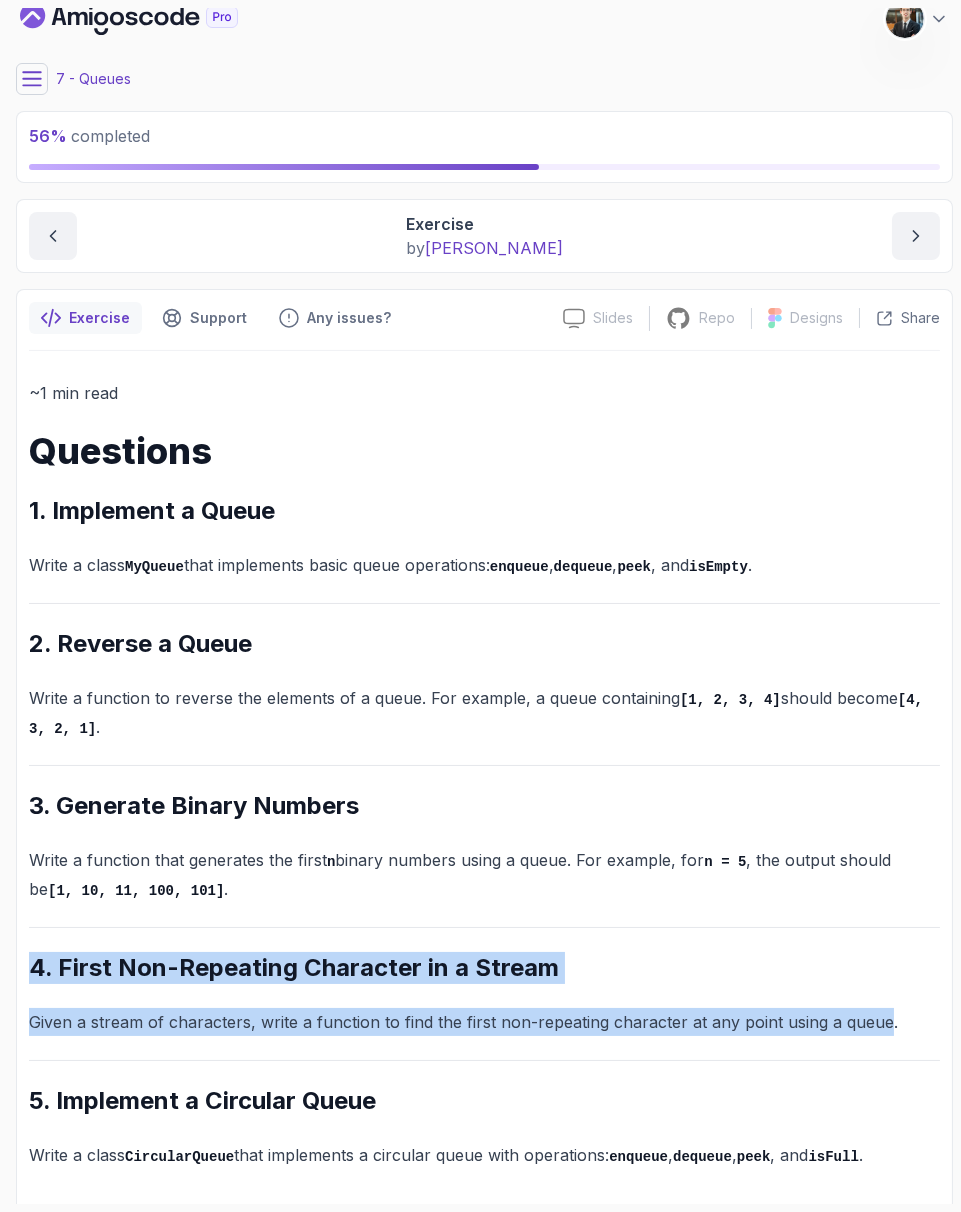 drag, startPoint x: 32, startPoint y: 964, endPoint x: 882, endPoint y: 1013, distance: 851.4112 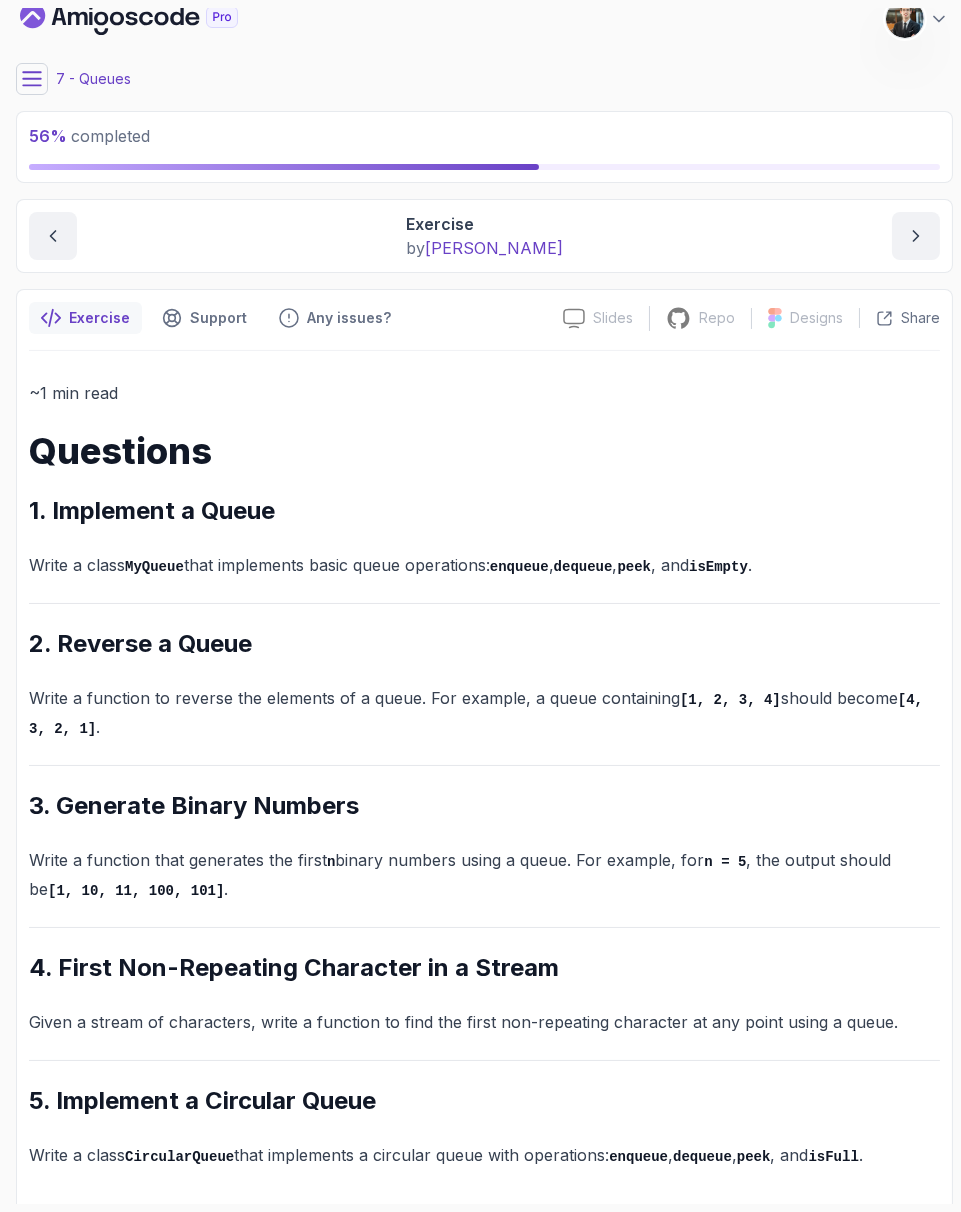 click on "Write a function that generates the first  n  binary numbers using a queue. For example, for  n = 5 , the output should be  [1, 10, 11, 100, 101] ." at bounding box center (484, 874) 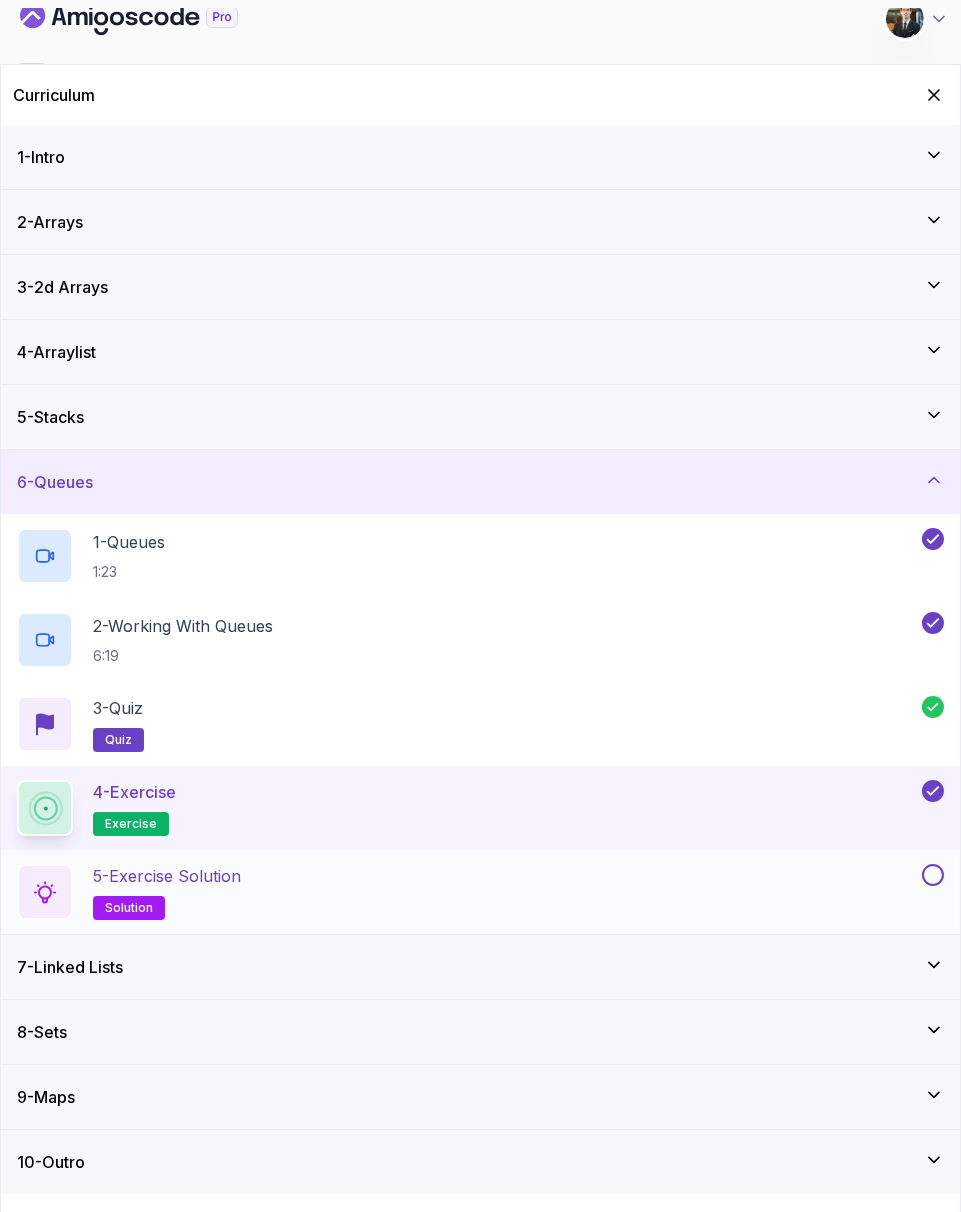 click on "5  -  Exercise Solution solution" at bounding box center (480, 892) 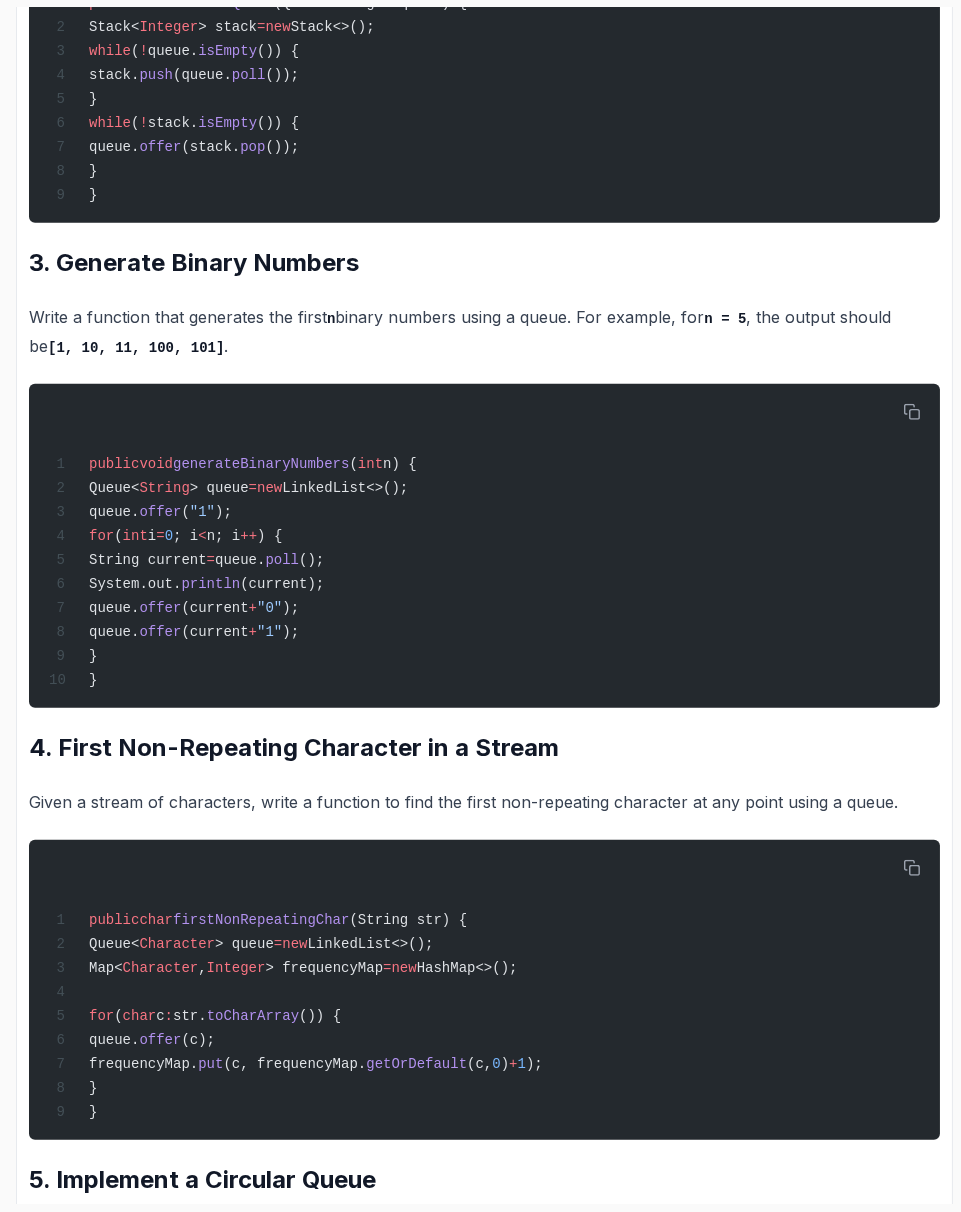 scroll, scrollTop: 2035, scrollLeft: 0, axis: vertical 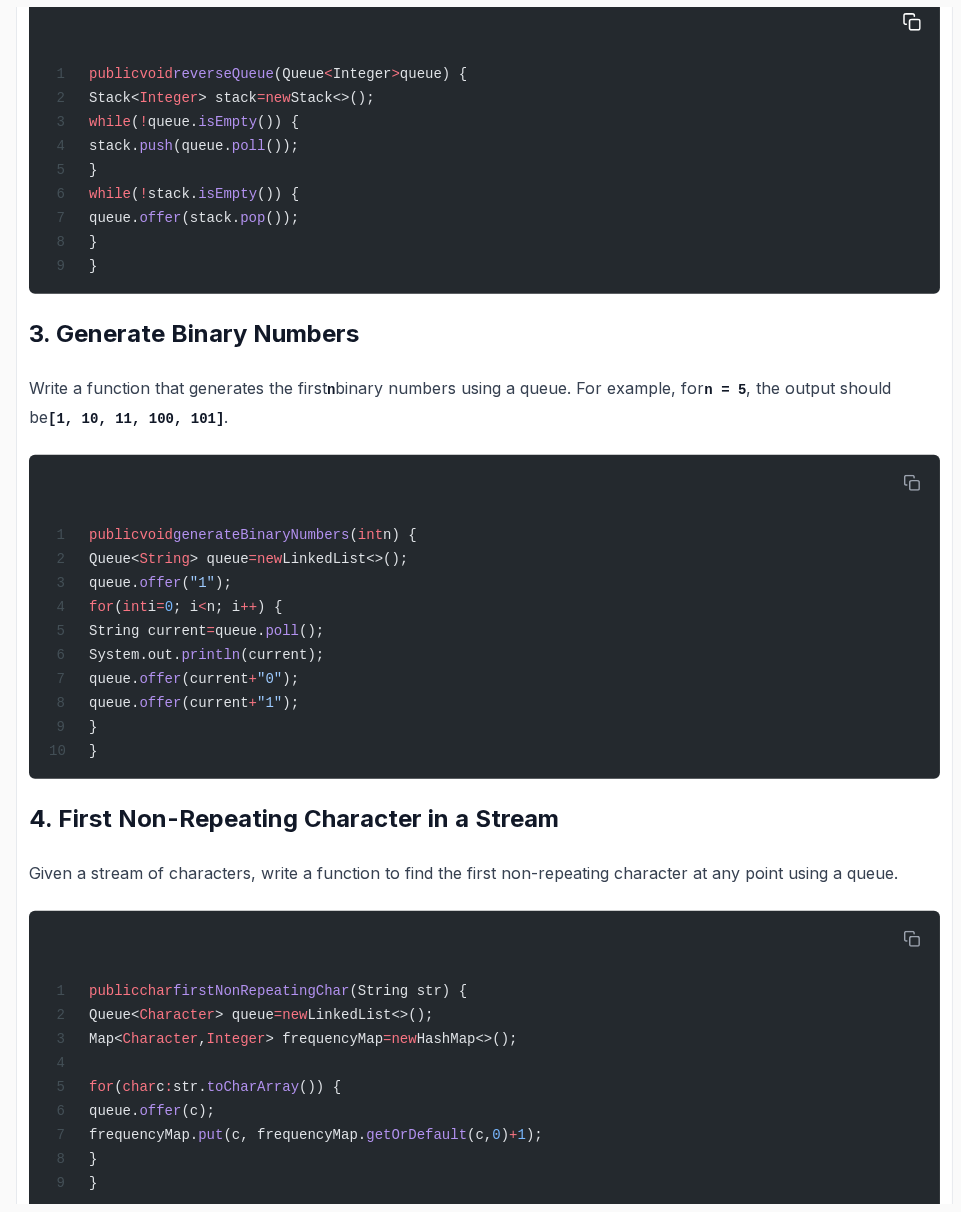 click on "public  void  reverseQueue (Queue < Integer >  queue) {
Stack< Integer > stack  =  new  Stack<>();
while  ( ! queue. isEmpty ()) {
stack. push (queue. poll ());
}
while  ( ! stack. isEmpty ()) {
queue. offer (stack. pop ());
}
}" at bounding box center (484, 144) 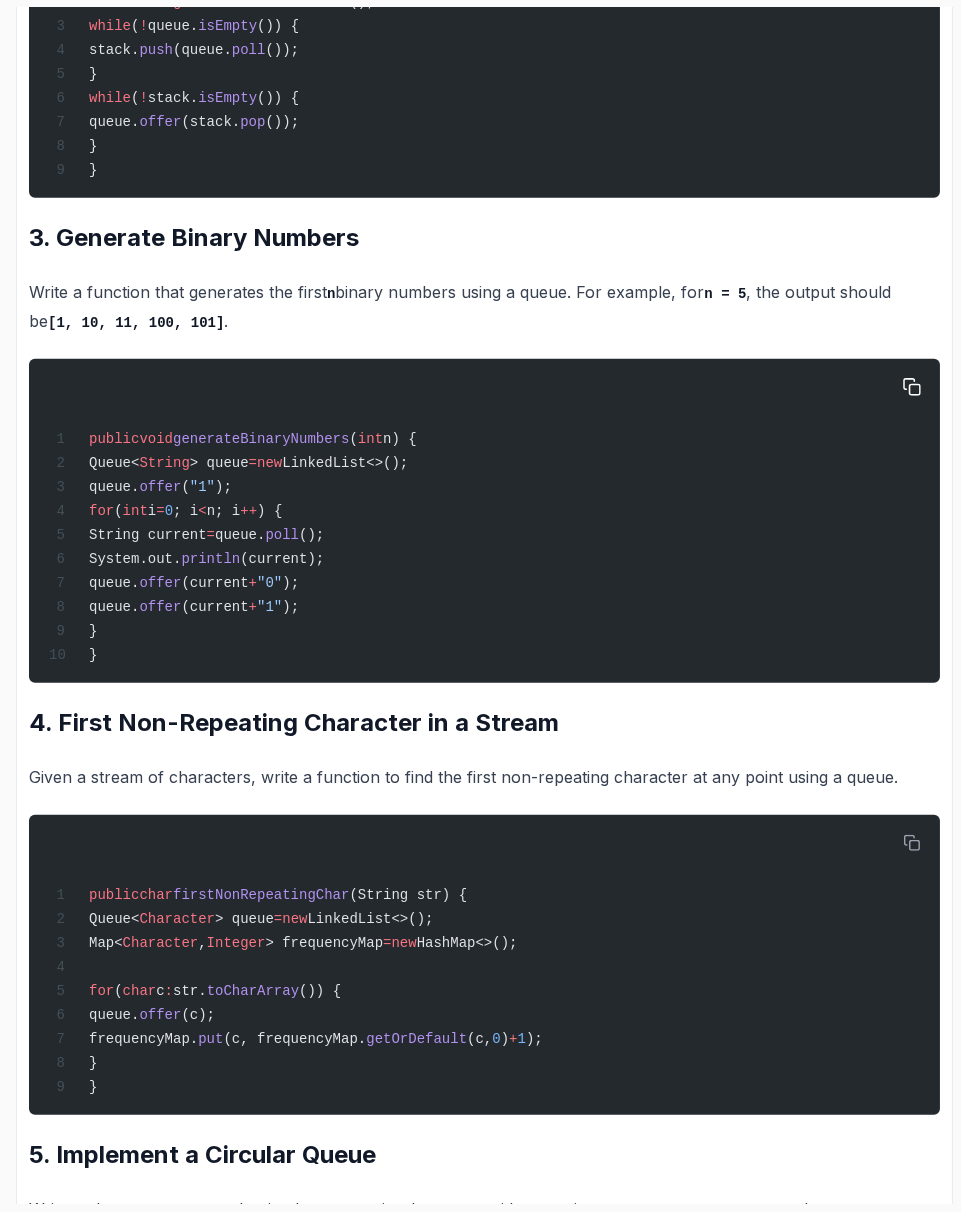 scroll, scrollTop: 2140, scrollLeft: 0, axis: vertical 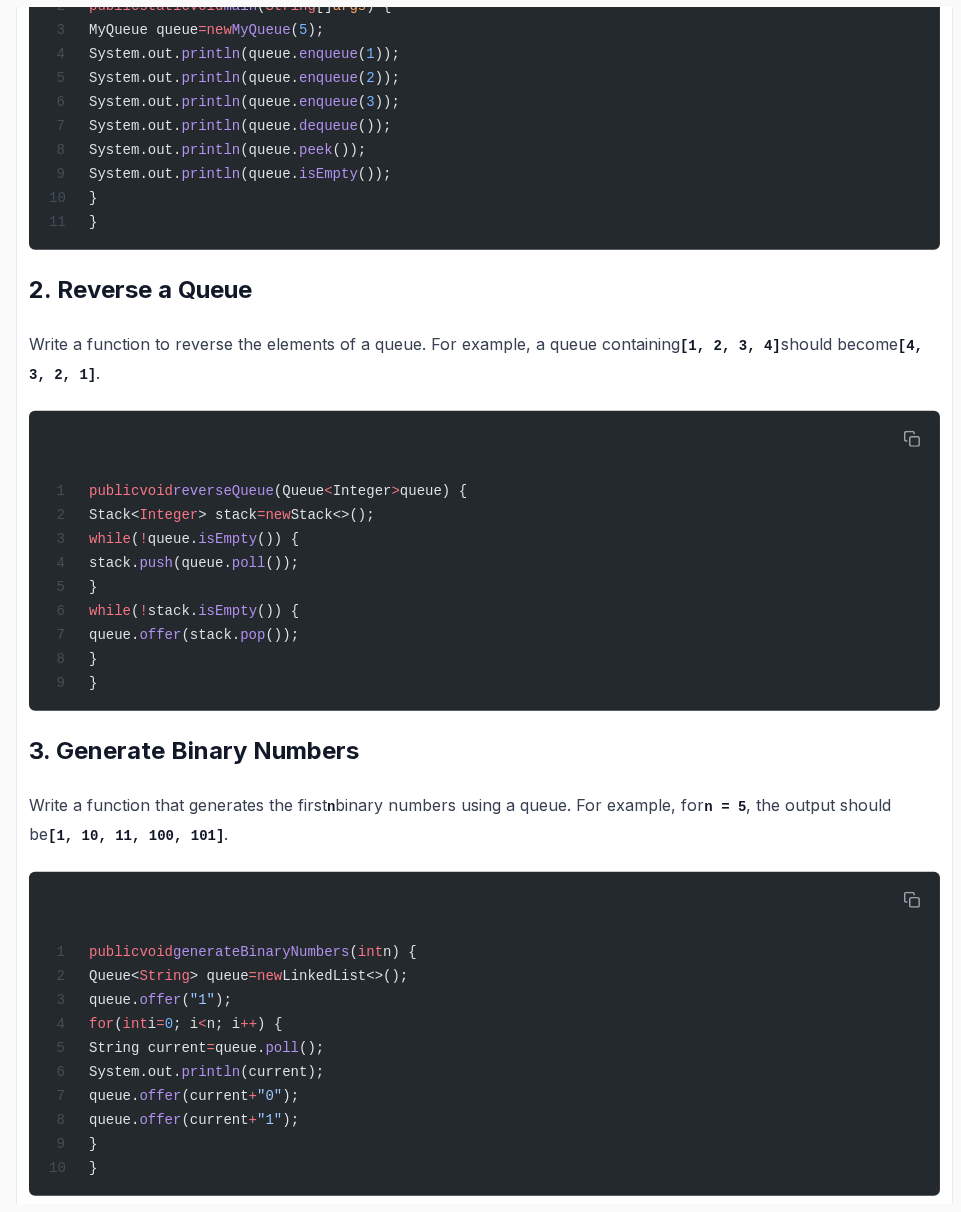 click on "public  class  Main  {
public  static  void  main ( String []  args ) {
MyQueue queue  =  new  MyQueue ( 5 );
System.out. println (queue. enqueue ( 1 ));
System.out. println (queue. enqueue ( 2 ));
System.out. println (queue. enqueue ( 3 ));
System.out. println (queue. dequeue ());
System.out. println (queue. peek ());
System.out. println (queue. [DEMOGRAPHIC_DATA] ());
}
}" at bounding box center (484, 76) 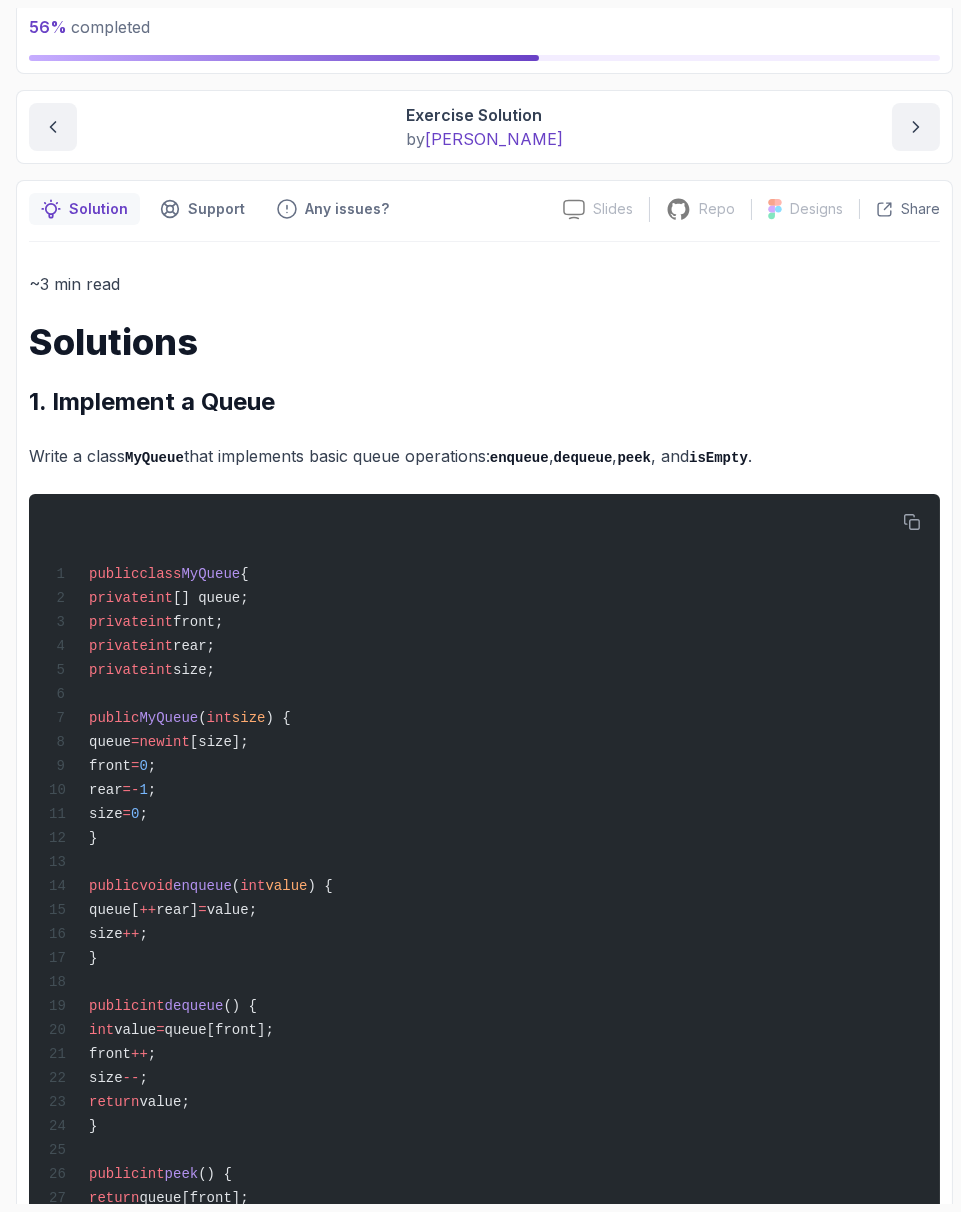 scroll, scrollTop: 0, scrollLeft: 0, axis: both 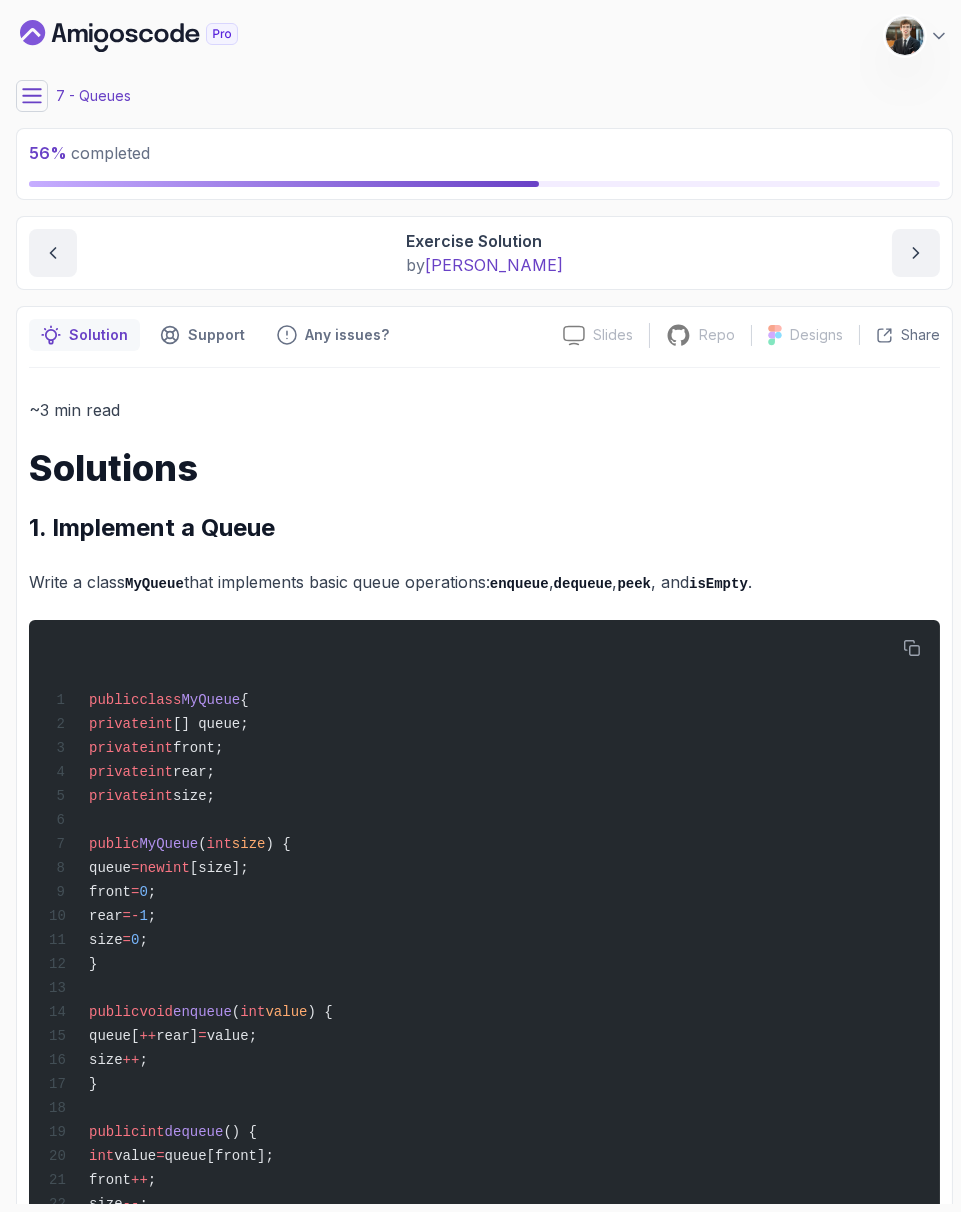 click on "My Courses Java Data Structures 578  Points 1 [PERSON_NAME] Student 7 - Queues  56 % completed Queues Exercise Solution Exercise Solution by  [PERSON_NAME] Slides Slides not available Repo Repository not available Designs Design not available Share Solution Support Any issues? Slides Slides not available Repo Repository not available Designs Design not available Share ~3 min read Solutions
1. Implement a Queue
Write a class  MyQueue  that implements basic queue operations:  enqueue ,  dequeue ,  peek , and  isEmpty .
public  class  MyQueue  {
private  int [] queue;
private  int  front;
private  int  rear;
private  int  size;
public  MyQueue ( int  size ) {
queue  =  new  int [size];
front  =  0 ;
rear  =  - 1 ;
size  =  0 ;
}
public  void  enqueue ( int  value ) {
queue[ ++ rear]  =  value;
size ++ ;
}
public  int  dequeue () {
int  value  =  queue[front];
front ++ ;
--" at bounding box center [484, 606] 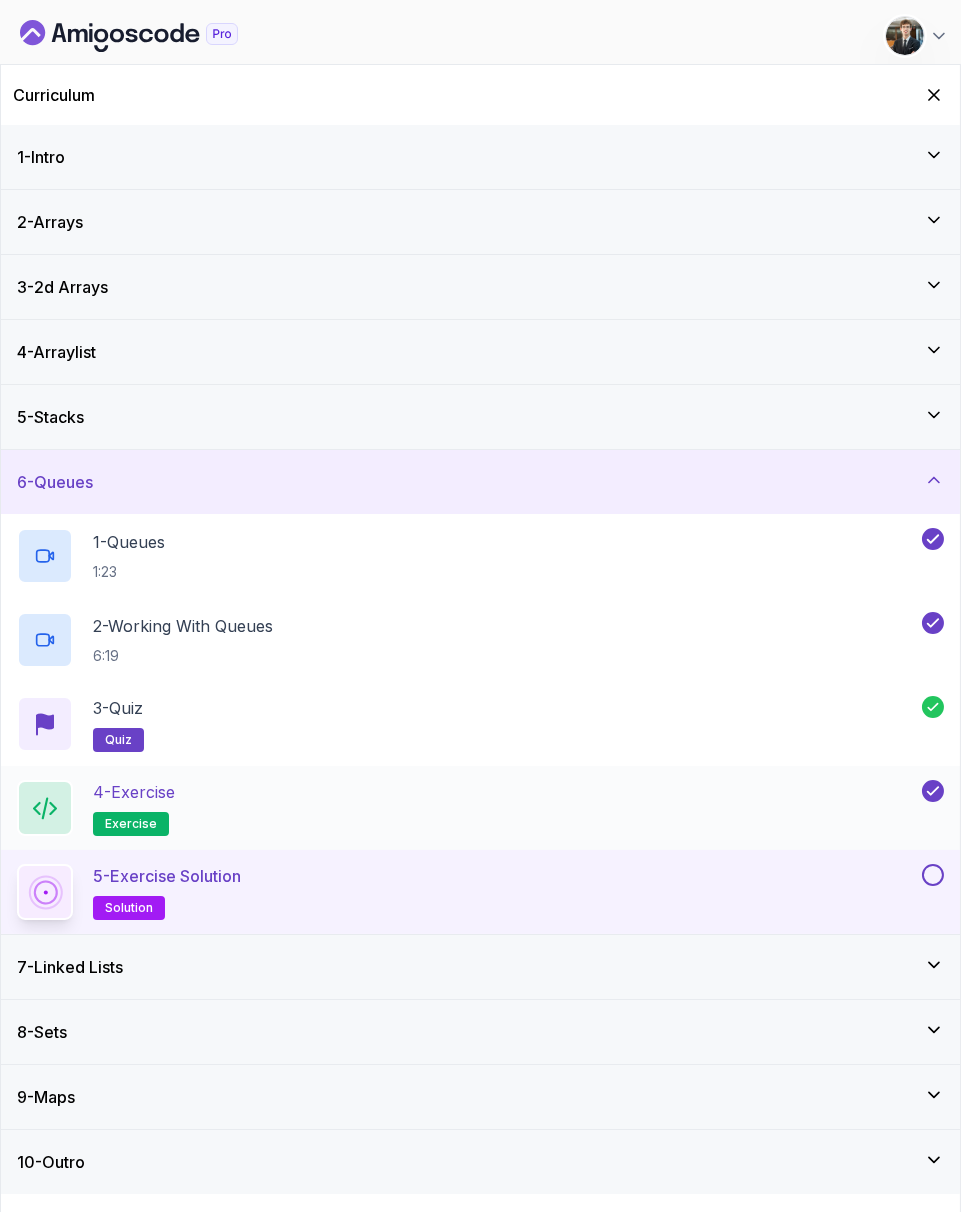 click on "4  -  Exercise exercise" at bounding box center (467, 808) 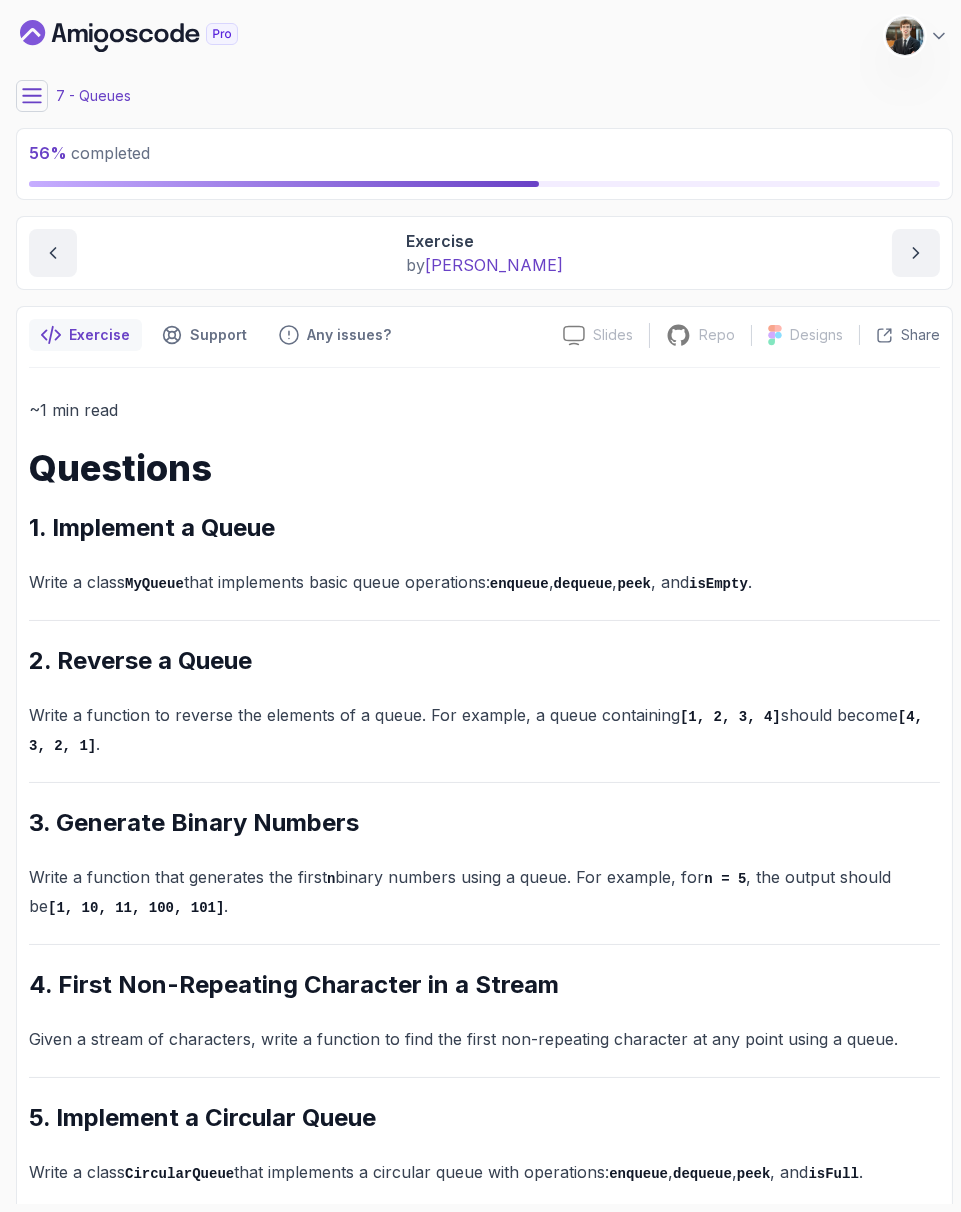 scroll, scrollTop: 17, scrollLeft: 0, axis: vertical 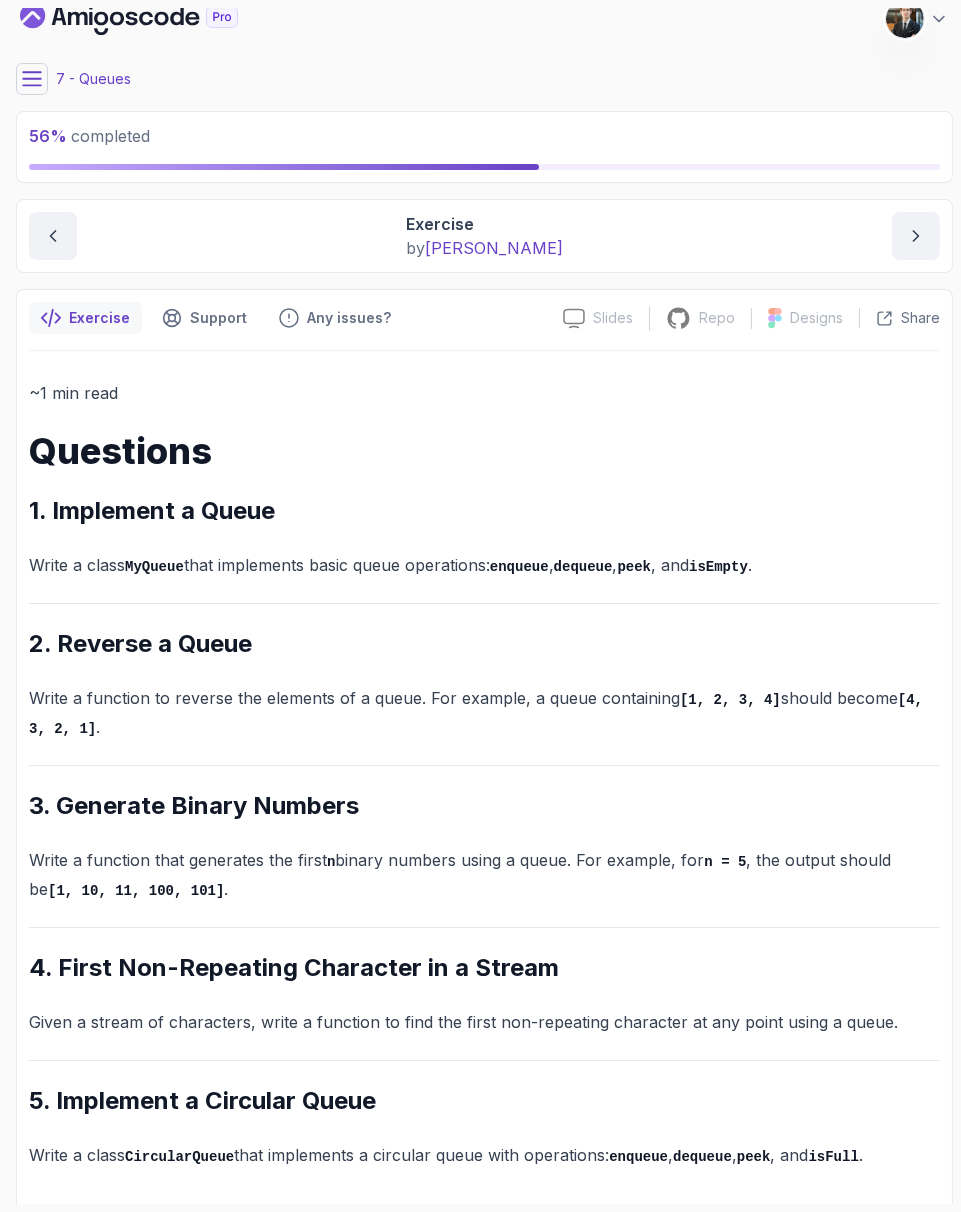 click 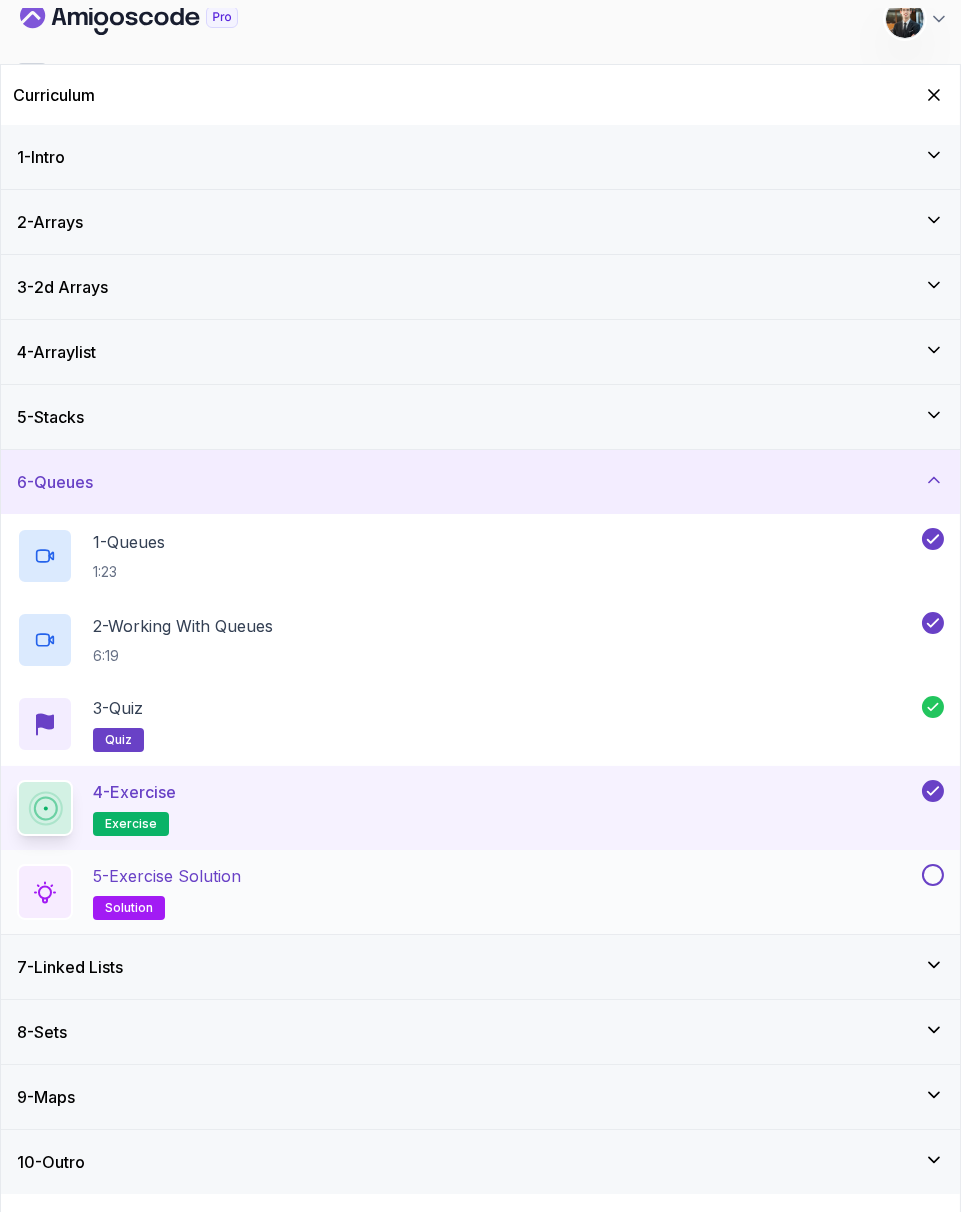 click on "5  -  Exercise Solution" at bounding box center (167, 876) 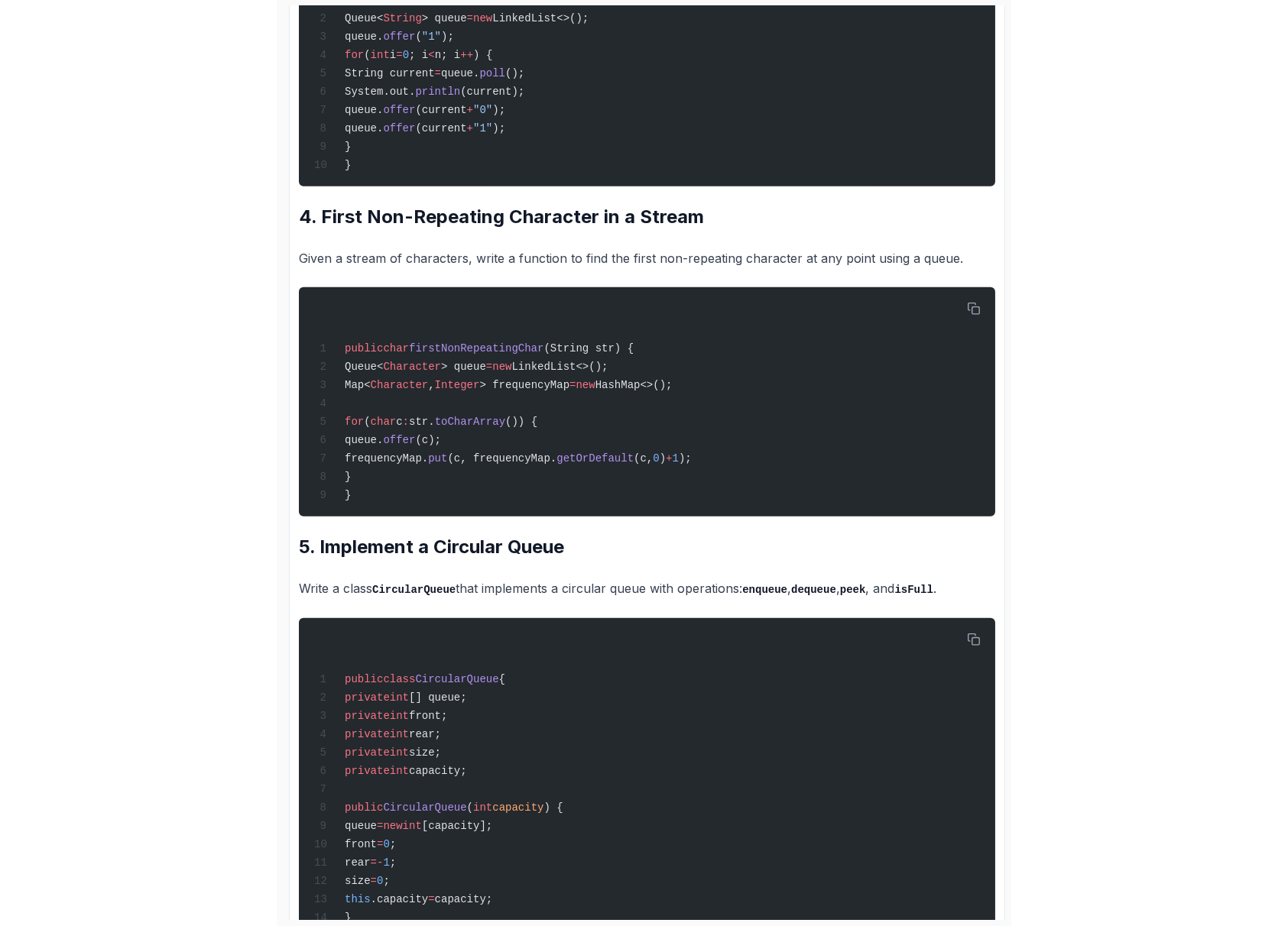 scroll, scrollTop: 2048, scrollLeft: 0, axis: vertical 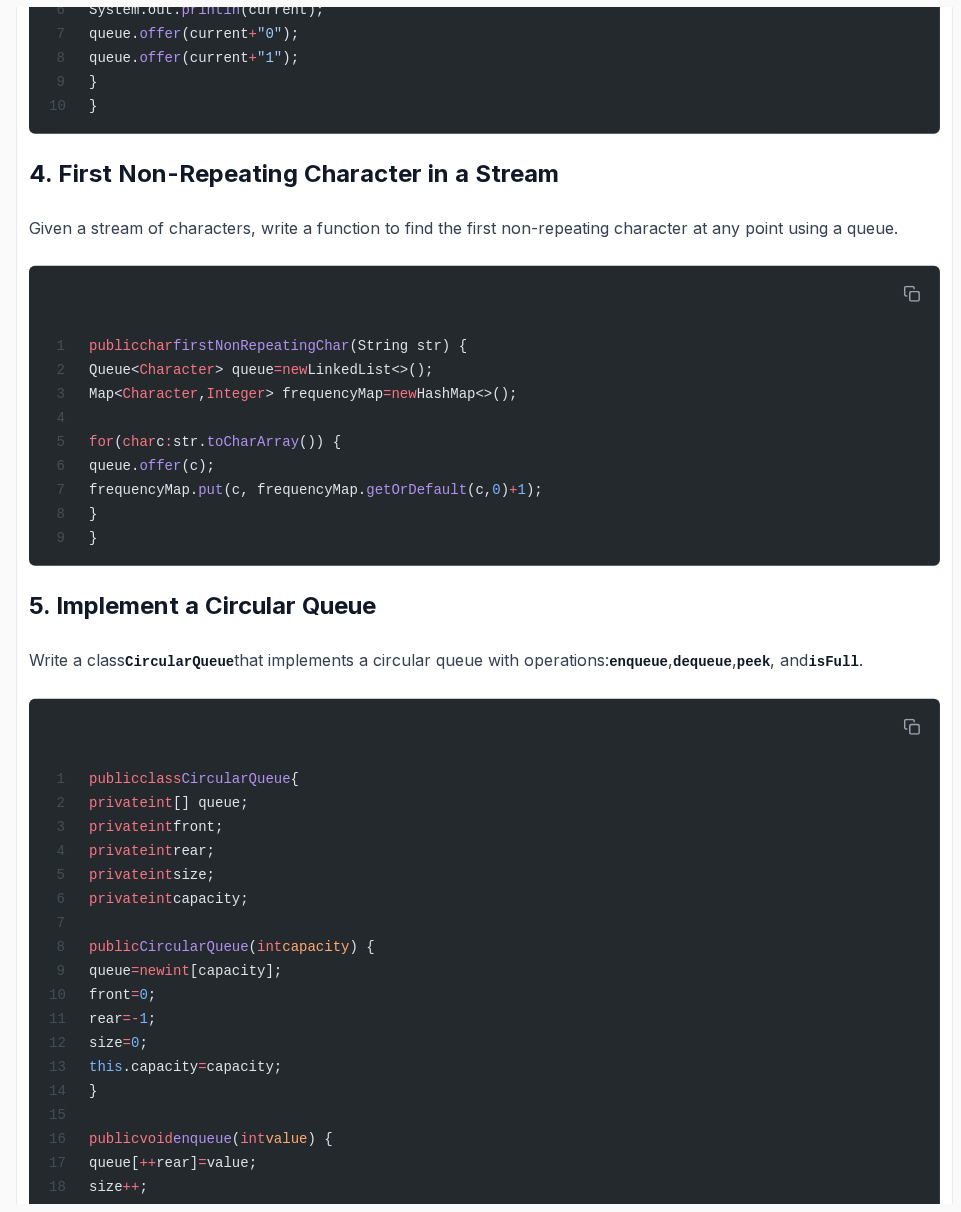 click on "~3 min read Solutions
1. Implement a Queue
Write a class  MyQueue  that implements basic queue operations:  enqueue ,  dequeue ,  peek , and  isEmpty .
public  class  MyQueue  {
private  int [] queue;
private  int  front;
private  int  rear;
private  int  size;
public  MyQueue ( int  size ) {
queue  =  new  int [size];
front  =  0 ;
rear  =  - 1 ;
size  =  0 ;
}
public  void  enqueue ( int  value ) {
queue[ ++ rear]  =  value;
size ++ ;
}
public  int  dequeue () {
int  value  =  queue[front];
front ++ ;
size -- ;
return  value;
}
public  int  peek () {
return  queue[front];
}
public  boolean  isEmpty () {
return  size  ==  0 ;
}
}
public  class  Main  {
public  static  void  main ( String []  args ) {
MyQueue queue  =  new  MyQueue ( 5 );
System.out. println ( 1" at bounding box center [484, -187] 